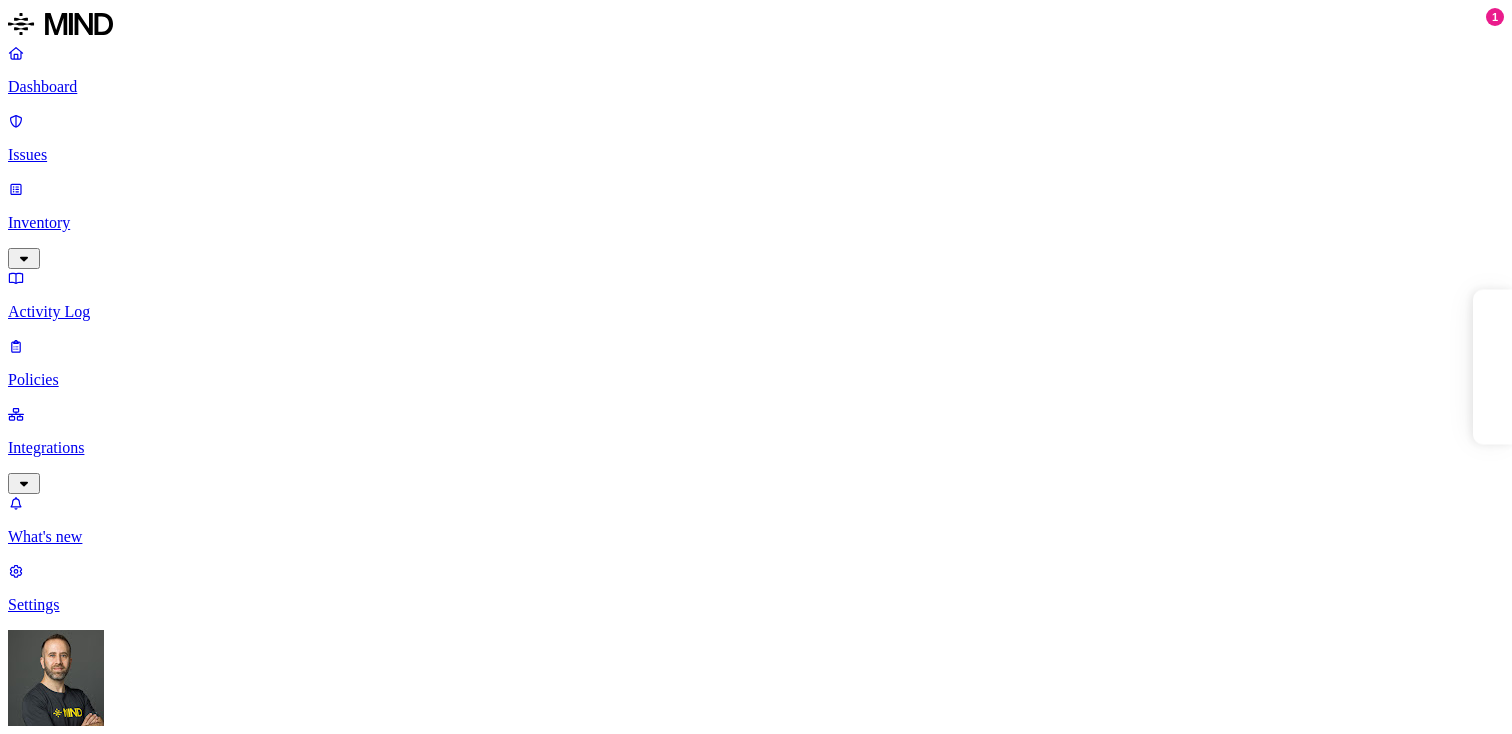 scroll, scrollTop: 0, scrollLeft: 0, axis: both 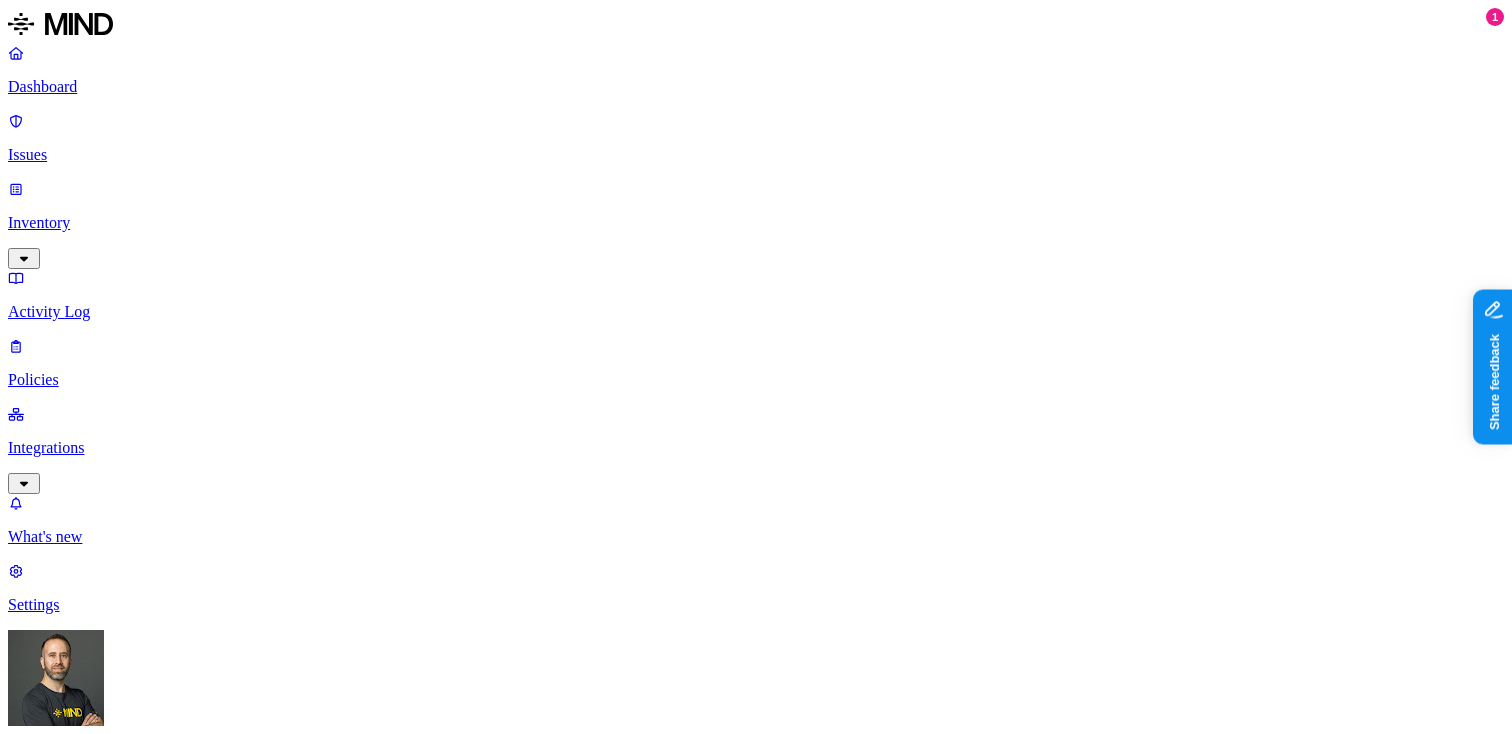 click on "Policies" at bounding box center [756, 380] 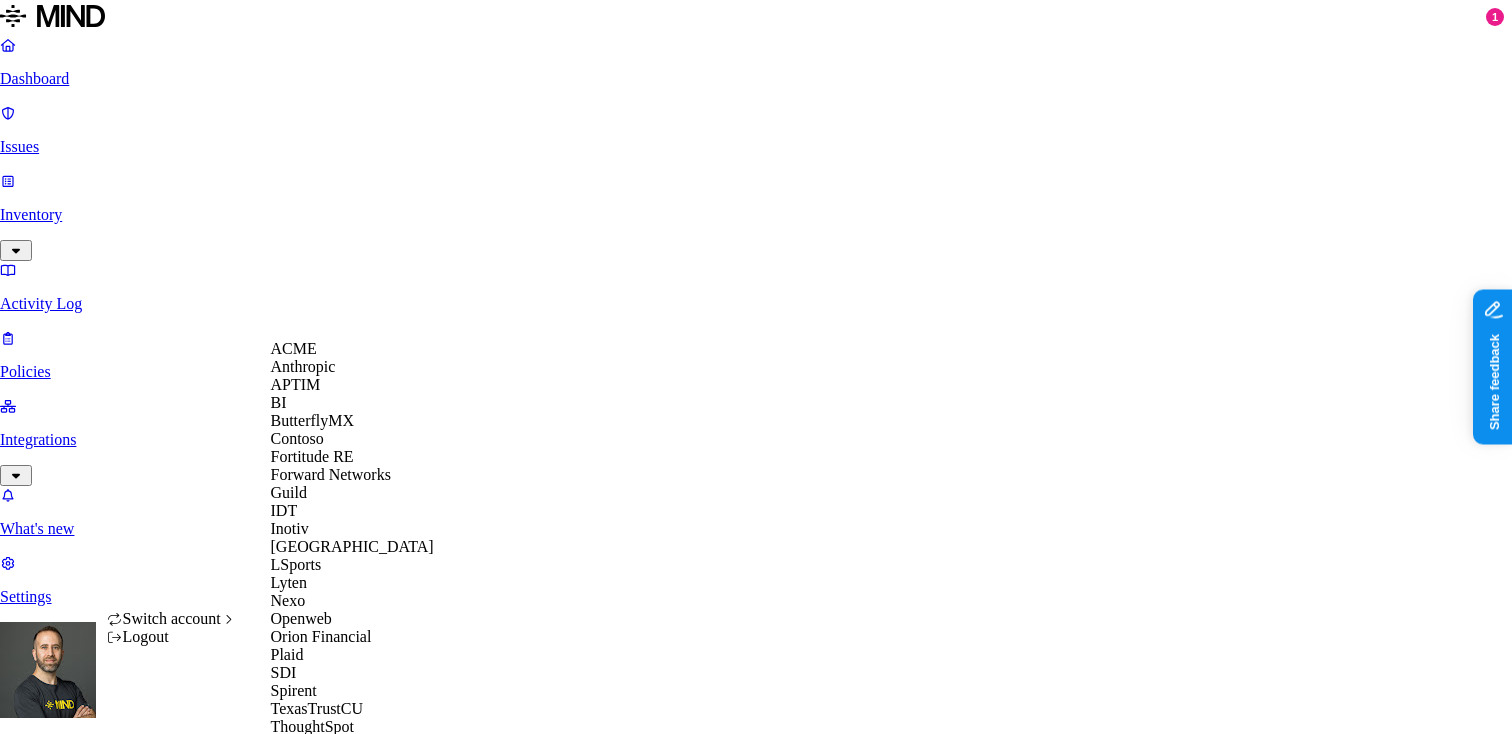 scroll, scrollTop: 560, scrollLeft: 0, axis: vertical 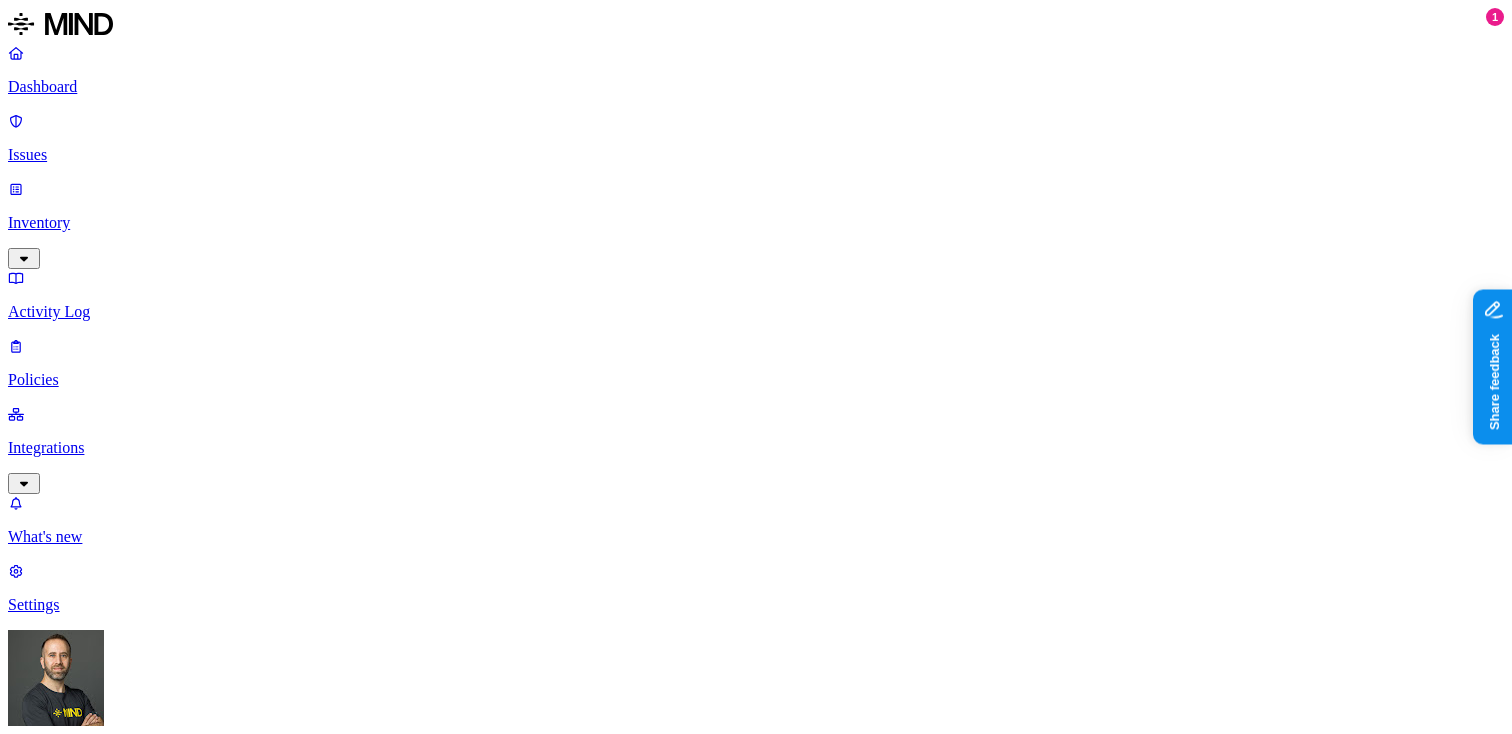 click on "Dashboard Issues Inventory Activity Log Policies Integrations What's new 1 Settings Tom Mayblum ThoughtSpot Policies Create Policy Environment Severity Risk category 31 Rules Active Name Environment Active issues Risk category Secret shared with external user Cloud 0 Exposure Valid key detected in resource Cloud 1 Exposure Resource shared externally by risky user Cloud 0 Exposure Suspicious file deletions by a risky user Cloud 0 Insider threat Suspicious downloads by a risky user Cloud 0 Insider threat SSN shared with external user Cloud 0 Exposure Credit card number shared with external user Cloud 0 Exposure TS Custom Policy (2) Endpoint 3 Exfiltration Secret upload to web Endpoint 3 Exfiltration Secret upload to cloud storage Endpoint 3 Exfiltration PII upload to communication platforms Endpoint 1 Exfiltration Secrets detected in resource Cloud 1 Exposure Suspicious downloads of sensitive data by a user Cloud 0 Insider threat PII upload to social network Endpoint 0 Exfiltration Endpoint 0 Endpoint" at bounding box center (756, 1378) 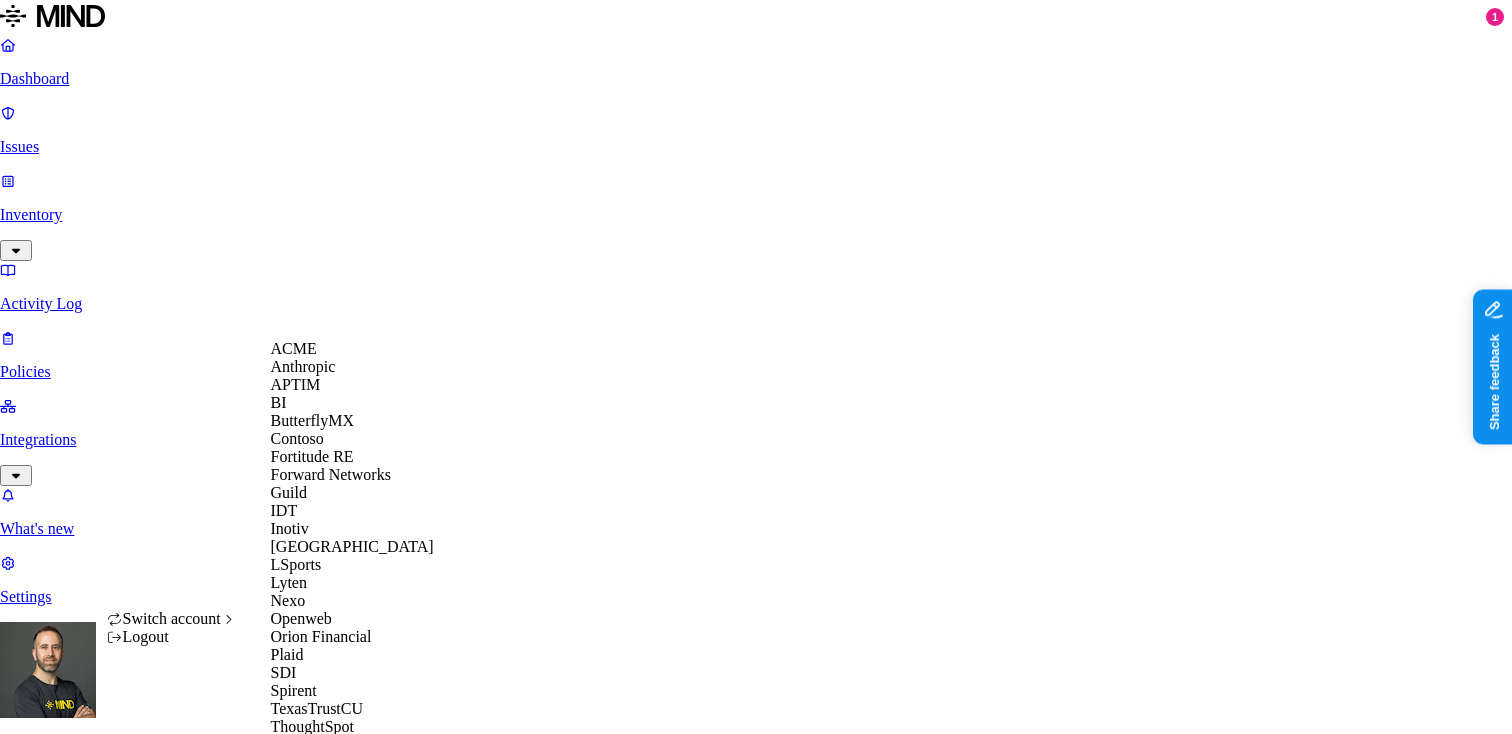 click on "ACME" at bounding box center (352, 349) 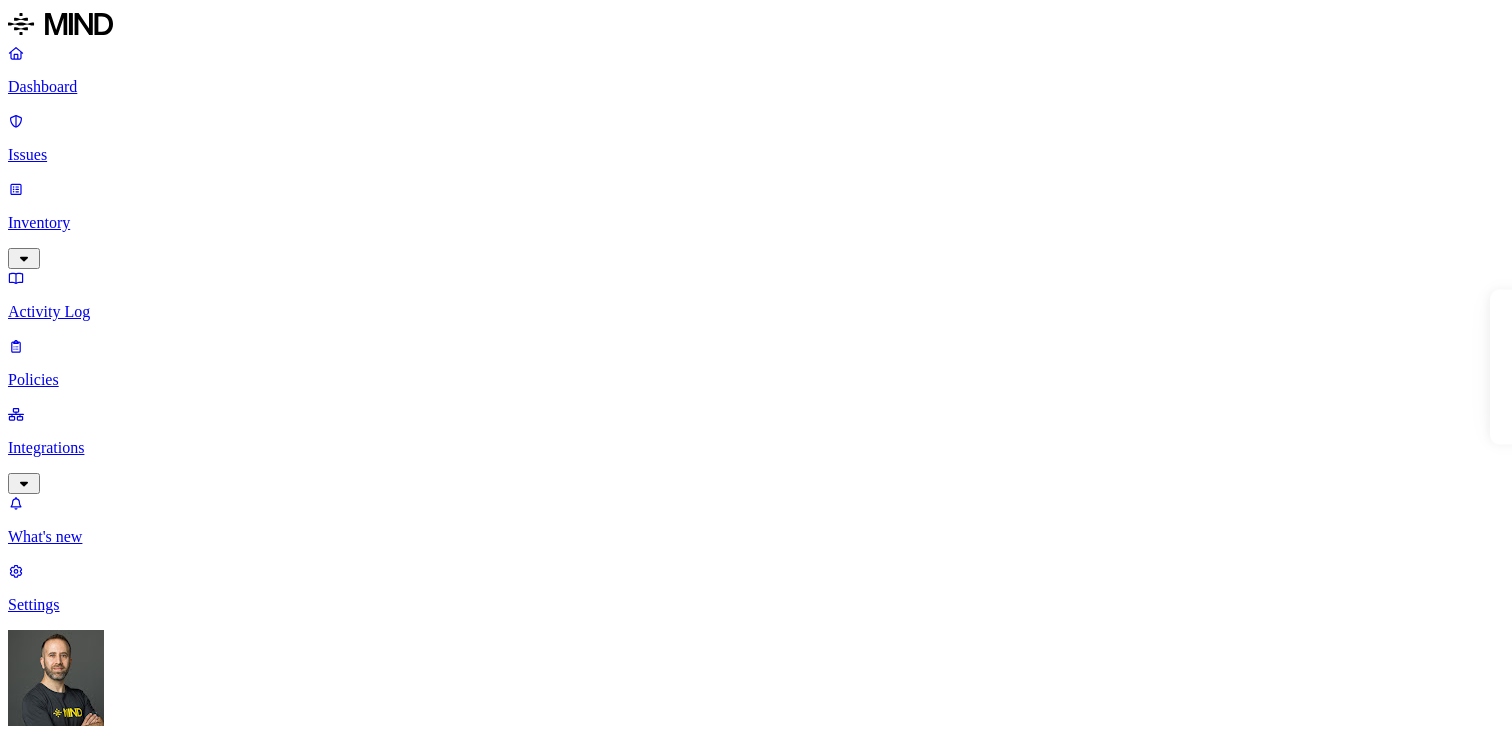 scroll, scrollTop: 0, scrollLeft: 0, axis: both 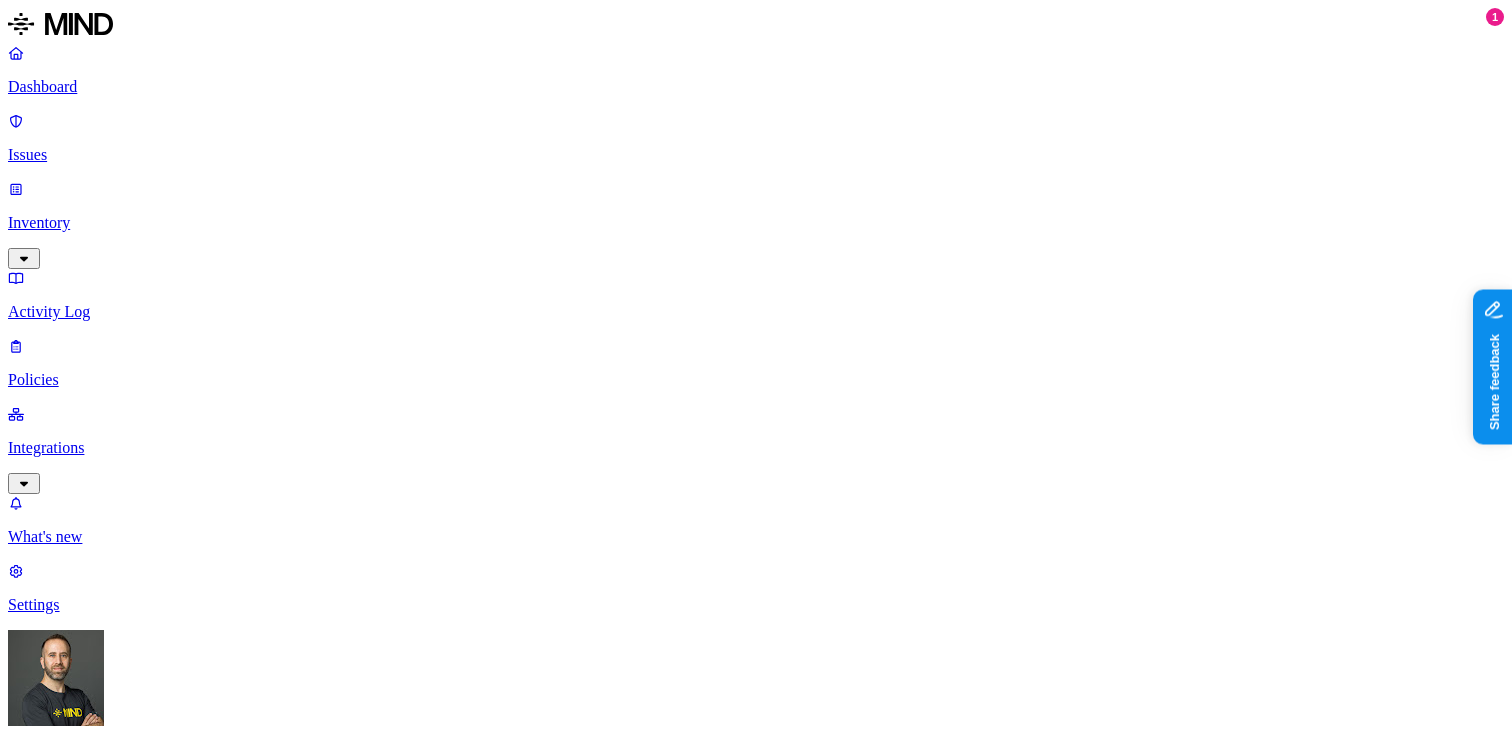 click on "Create Policy" at bounding box center (63, 912) 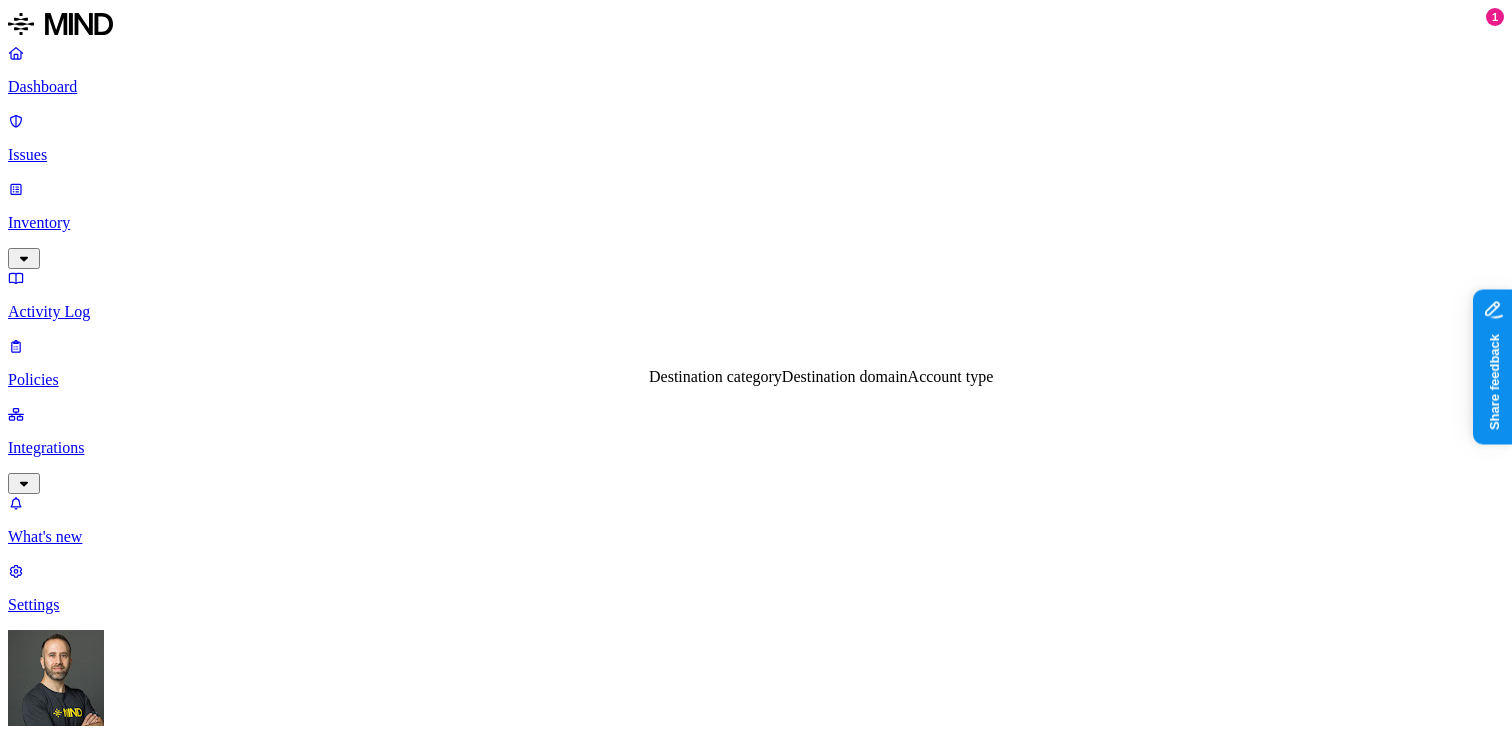 click on "Destination domain" at bounding box center (845, 376) 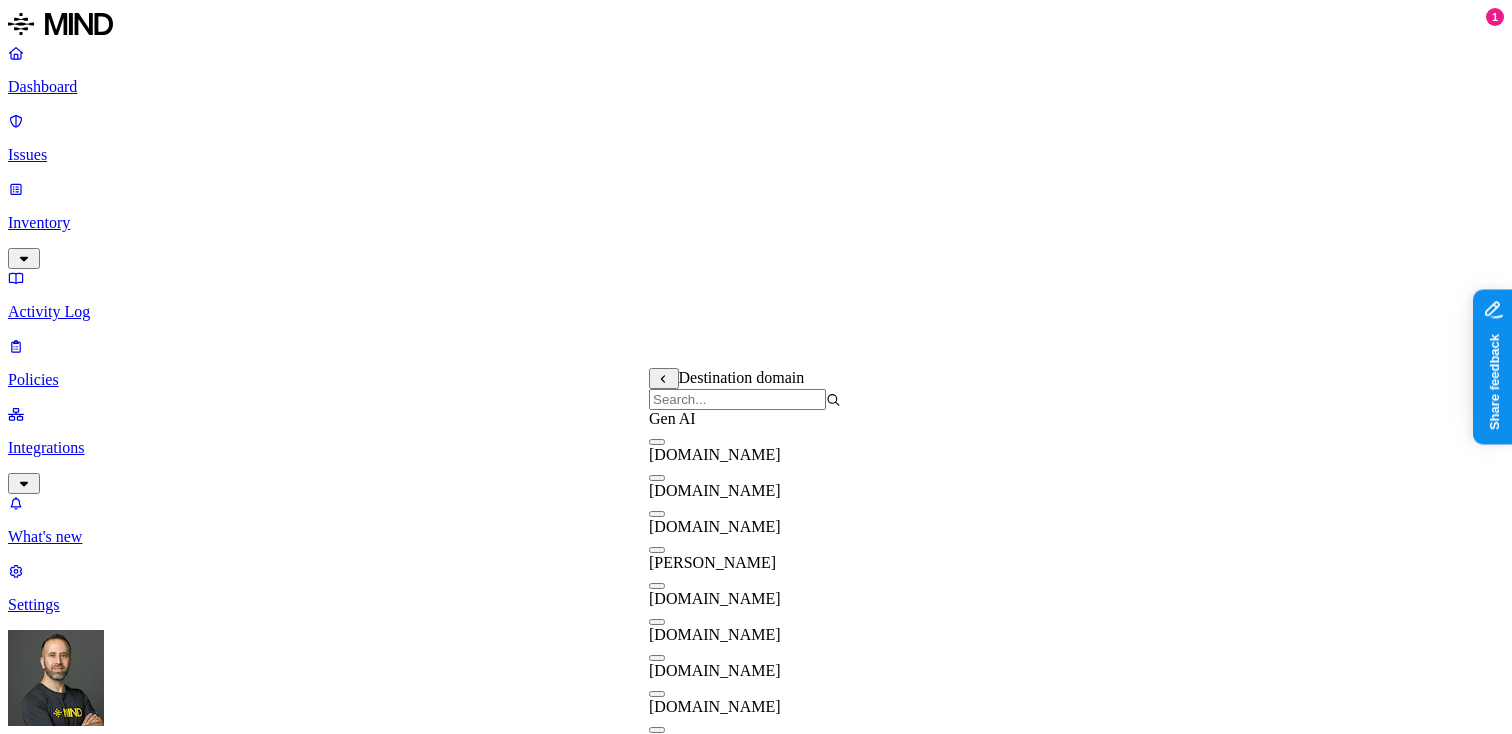 scroll, scrollTop: 475, scrollLeft: 0, axis: vertical 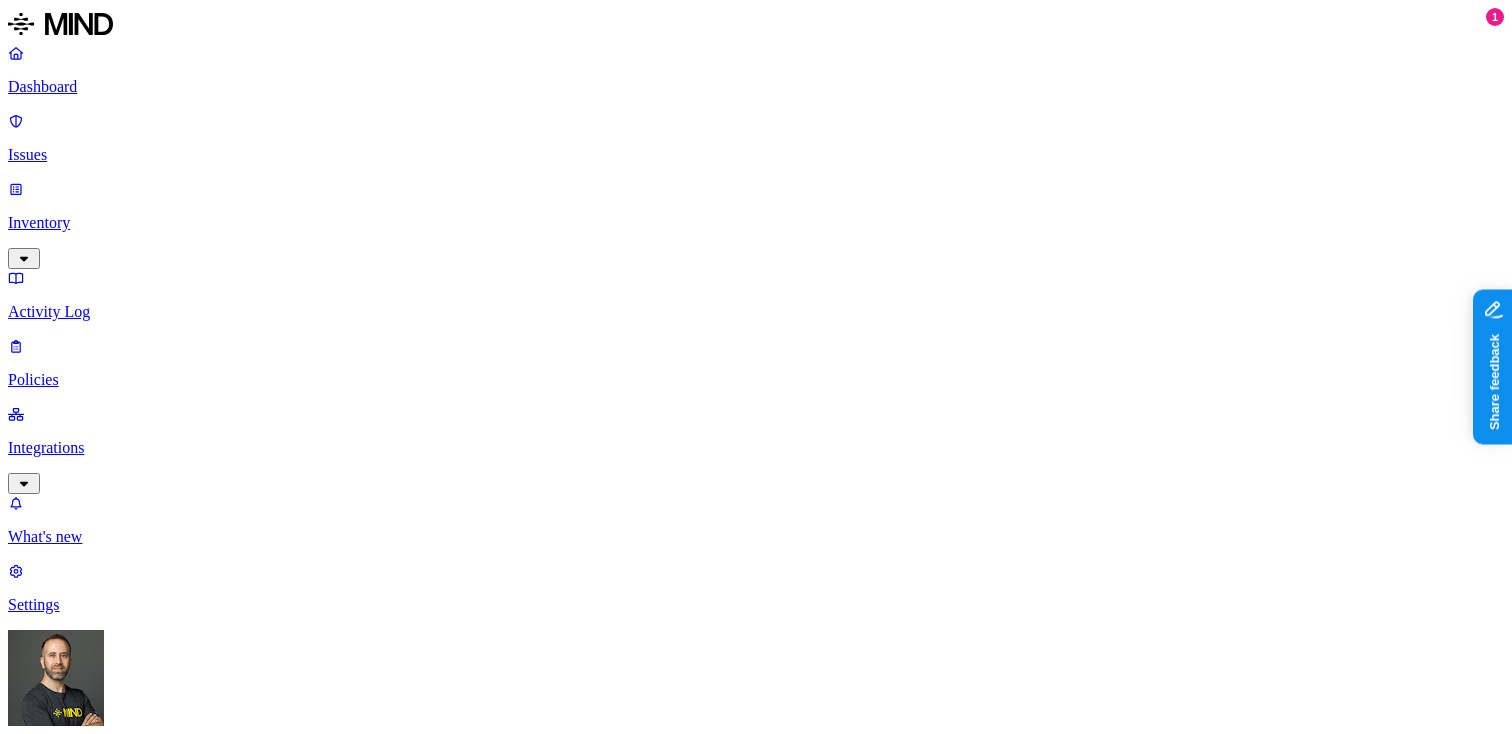 click on "Dashboard Issues Inventory Activity Log Policies Integrations What's new 1 Settings Tom Mayblum ACME New policy Endpoint Exfiltration Details Policy name   Severity Select severity Low Medium High Critical   Description (Optional) Condition Define the data attributes, exfiltration destinations, and users that should trigger the policy.  By default, the policy will be triggered by any data uploaded to any destination by any user. For more details on condition guidelines, please refer to the   documentation DATA Any UPLOAD Anywhere BY USER Anyone Action Default action Default action for all users and groups who violate the policy. Block with override BlockDeny all uploads. Block with overrideDeny all uploads with an option to upload anyway. MonitorAllow uploads and create a new issue. AllowAllow all uploads. Exceptions You can add exceptions for specific users or groups. Exceptions are evaluated from the top. Add Exception Notifications Method None None Maya Raz prod-164.westus prod-82.westus dadaa" at bounding box center (756, 1033) 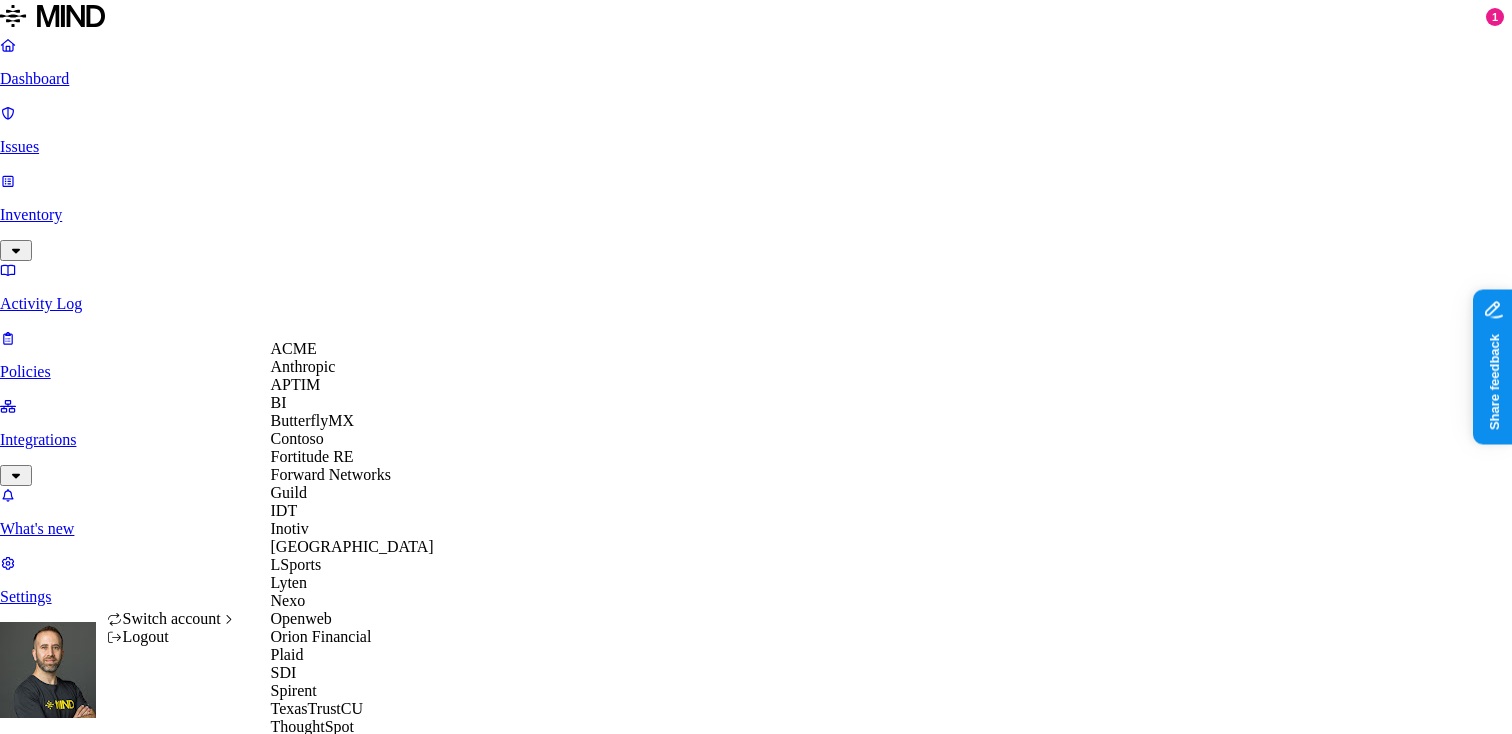 scroll, scrollTop: 560, scrollLeft: 0, axis: vertical 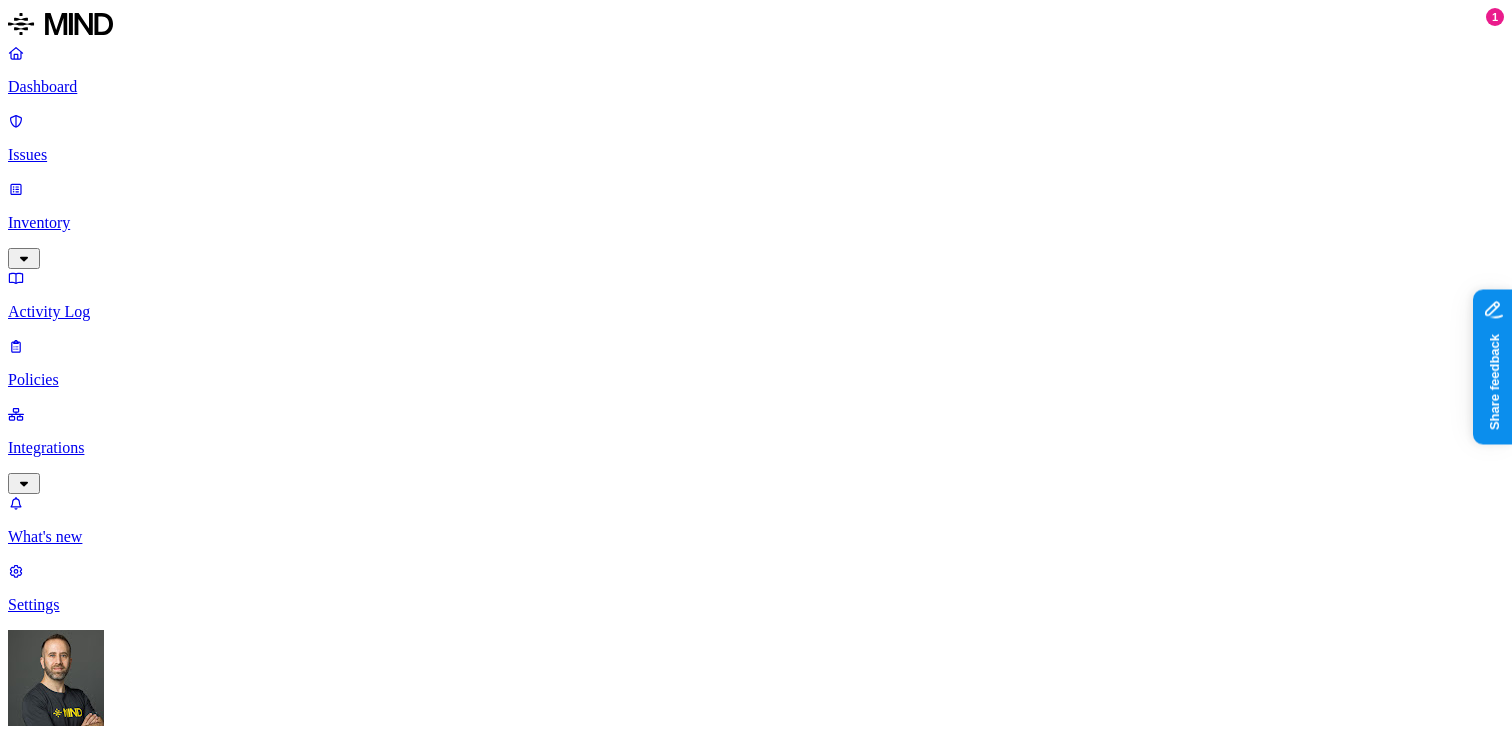 click on "Dashboard" at bounding box center (756, 70) 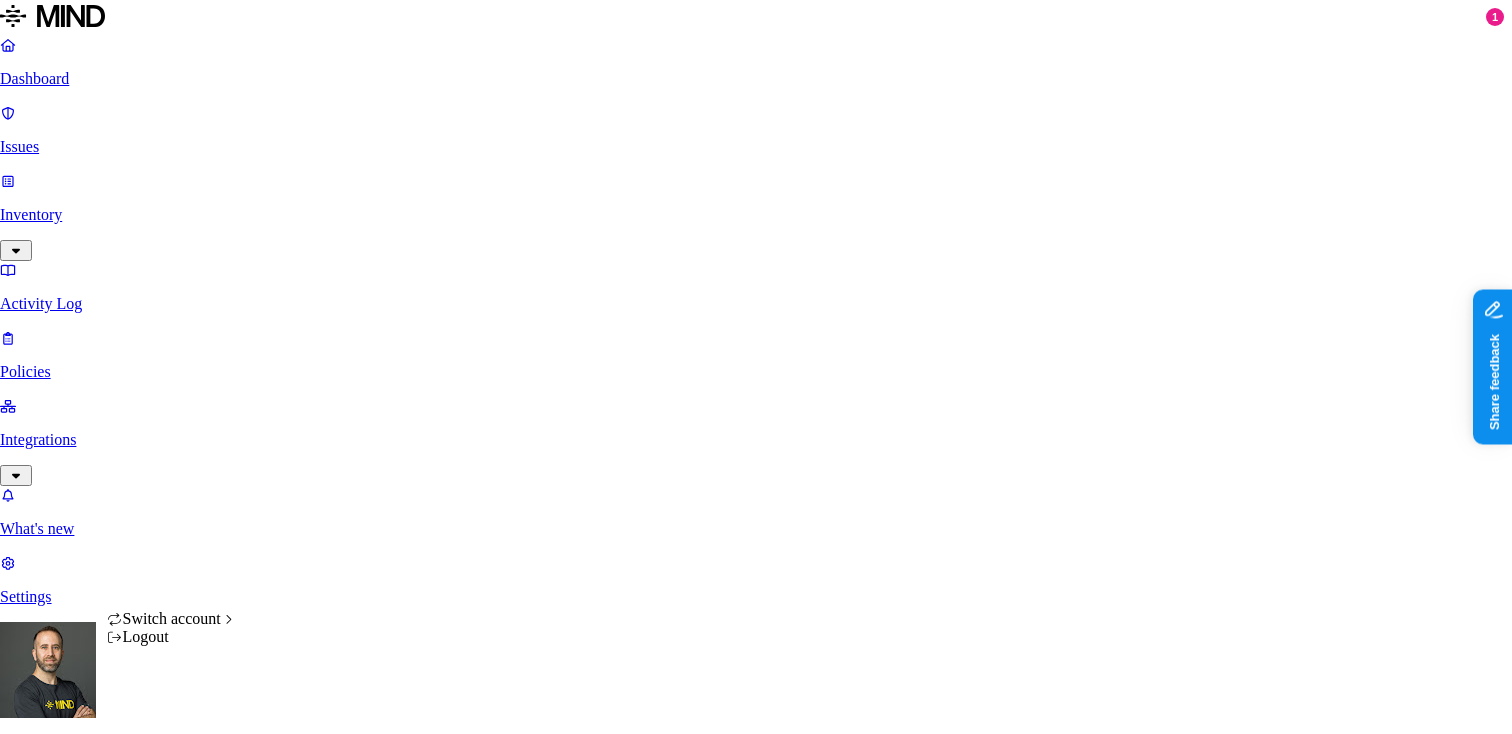 click on "Dashboard Issues Inventory Activity Log Policies Integrations What's new 1 Settings Tom Mayblum ACME Dashboard 11 Discovery Detection Prevention Last update: 03:01 PM Scanned resources 2.68K Resources by integration 1.96K ACME Office365 530 ACME Google Drive 82 MIND ACME 47 ACME Confluence 37 ACME Box 8 ACME onprem file share PII 310 IBAN 271 SSN 38 Person Name 28 Email address 16 Individual Taxpayer Identification 2 Address 2 PCI 114 Credit card 116 Secrets 175 AWS credentials 168 Github credentials 3 Password 2 Encryption Key 1 Other 1.56K Mind Test File 1.54K Source code 10 CUI 3 Collaboration agreement 2 Statement of work 2 Bill of materials 2 Top resources with sensitive data Resource Sensitive records Owner Last access Test Share link.docx Credit card 1 SSN 1 AWS credentials 106 IBAN 1 Hod Bin Noon Mar 25, 2025, 10:47 PM test selective audit.docx AWS credentials 107 IBAN 1 Person Name 1 Hod Bin Noon Apr 7, 2025, 02:02 PM sensitive1.txt Credit card 1 SSN 1 AWS credentials 106 IBAN 1 Credit card" at bounding box center (756, 2128) 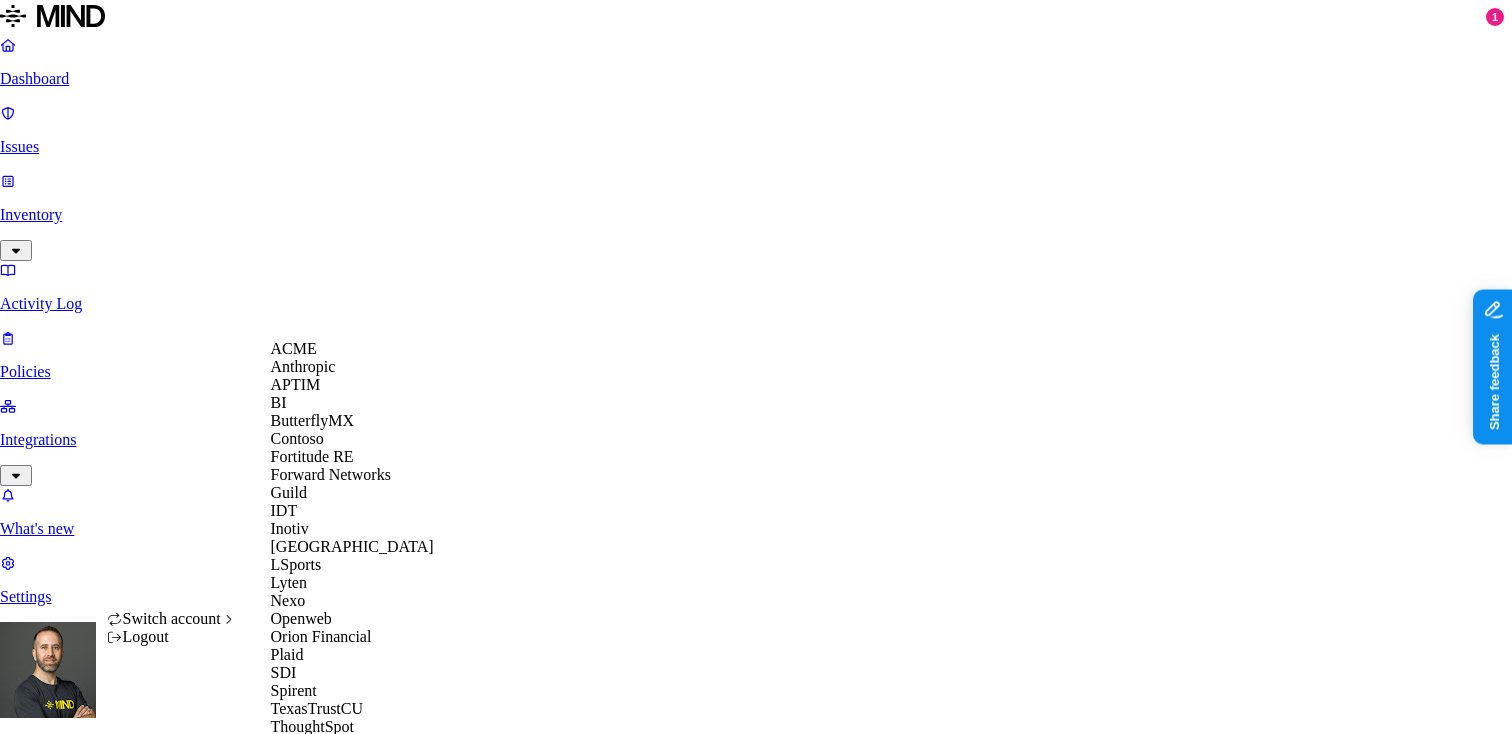 scroll, scrollTop: 560, scrollLeft: 0, axis: vertical 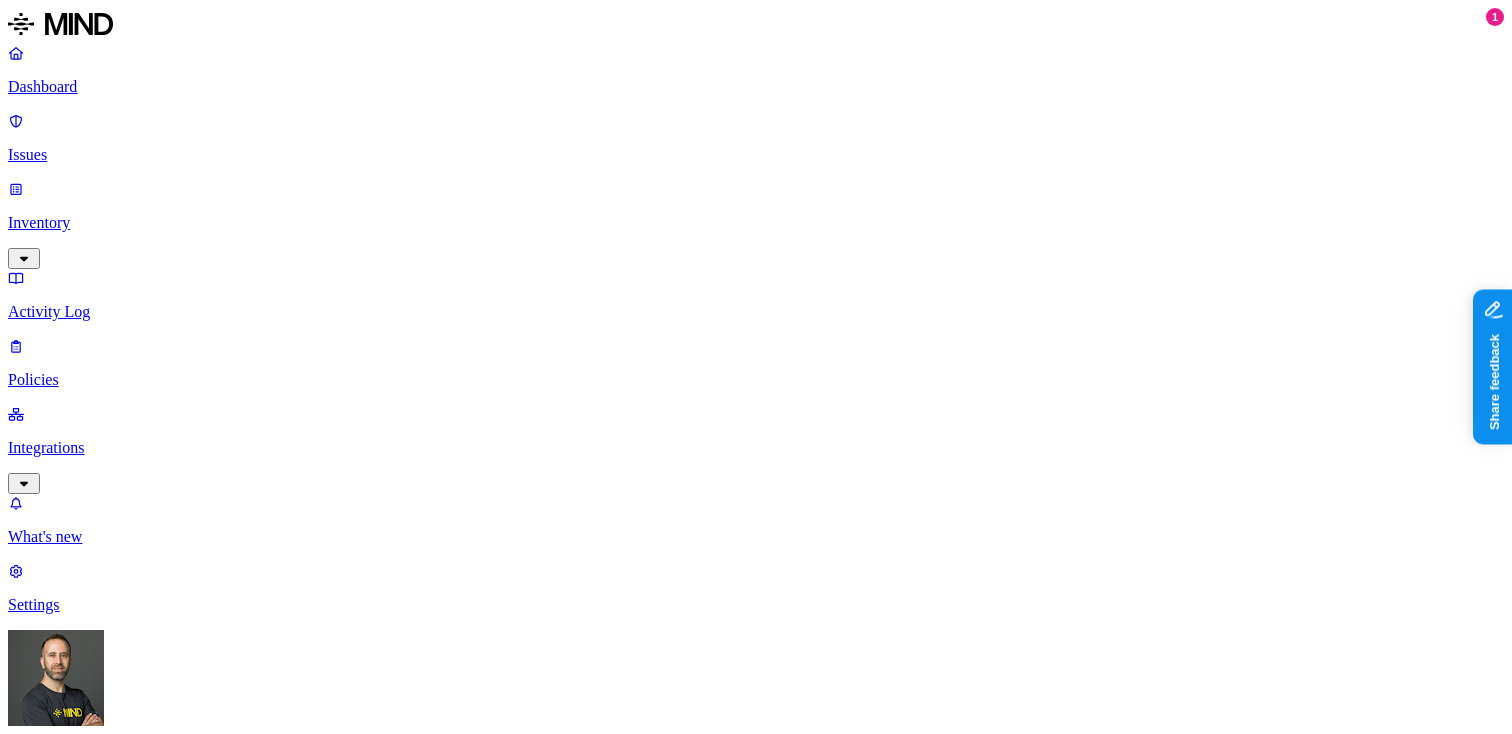 click on "[PERSON_NAME] Openweb" at bounding box center (756, 732) 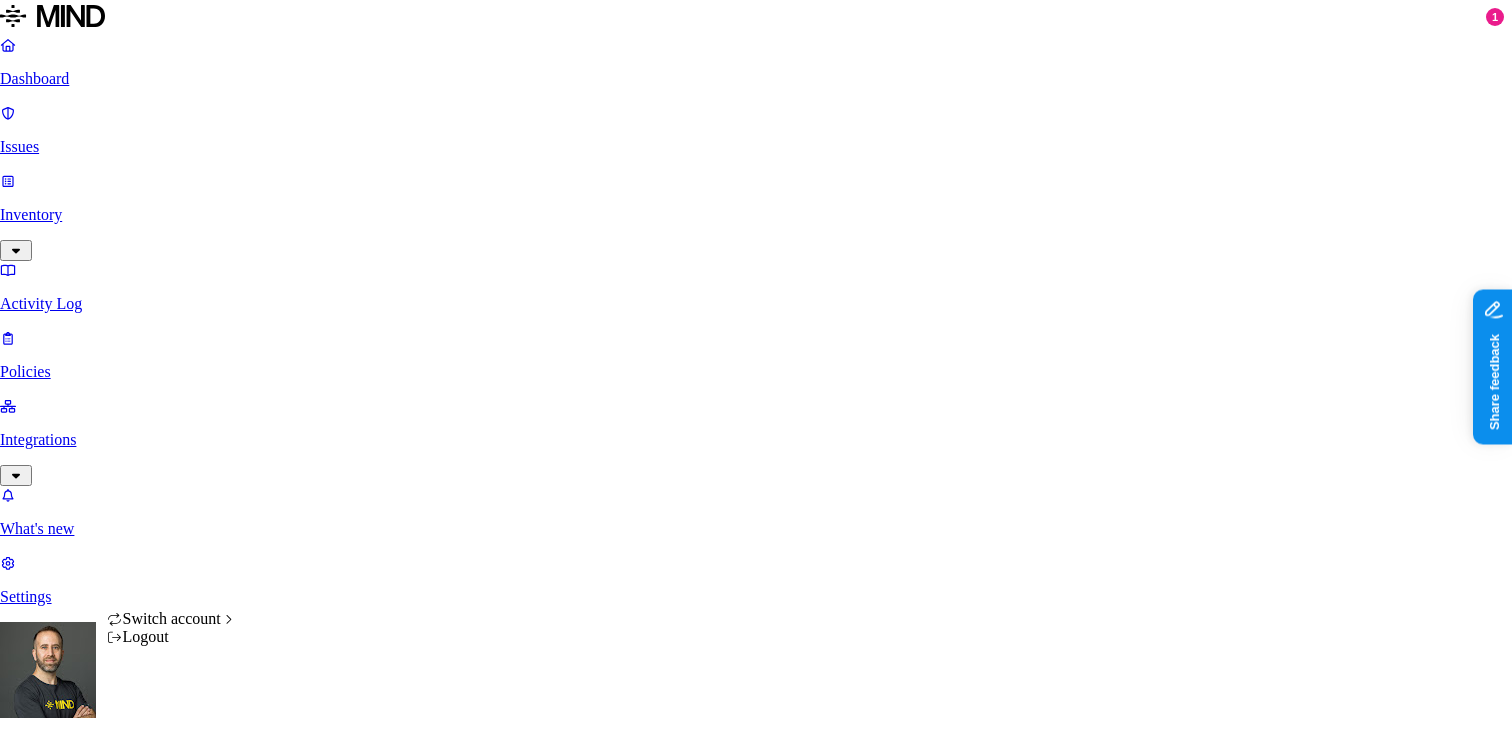 click on "Dashboard Issues Inventory Activity Log Policies Integrations What's new 1 Settings Tom Mayblum Openweb Dashboard 57 Discovery Detection Prevention Last update: 03:06 PM Scanned resources 1.35M Resources by integration 1.28M OpenWeb Google Drive 38.9K Openweb Jira 23K OpenWeb 530 Openweb Github PII 70K Email address 202K Person Name 47.4K IBAN 42.9K Address 22.5K Phone number 11.6K SSN 2.09K PCI 217 Credit card 2.11K Secrets 206 Encryption Key 210 AWS credentials 112 Password 13 GCP credentials 12 OpenAI API Key 8 Databricks credentials 6 Other 29.4K Source code 109K Top resources with sensitive data Resource Sensitive records Owner Last access allfreecrochet.com - subscribers Email address 171711 Person Name 3 Artyom Nazginov Jan 31, 2025, 04:25 AM Thepollsters-6thtab Email address 162975 User Archive Oct 28, 2024, 05:36 AM collectors.wiki - subscribers and clicks of subs Email address 154057 Person Name 2 Phone number 1 Artyom Nazginov Jan 31, 2025, 04:45 AM recipelion.com - subscribers 150848 5 2" at bounding box center [756, 1906] 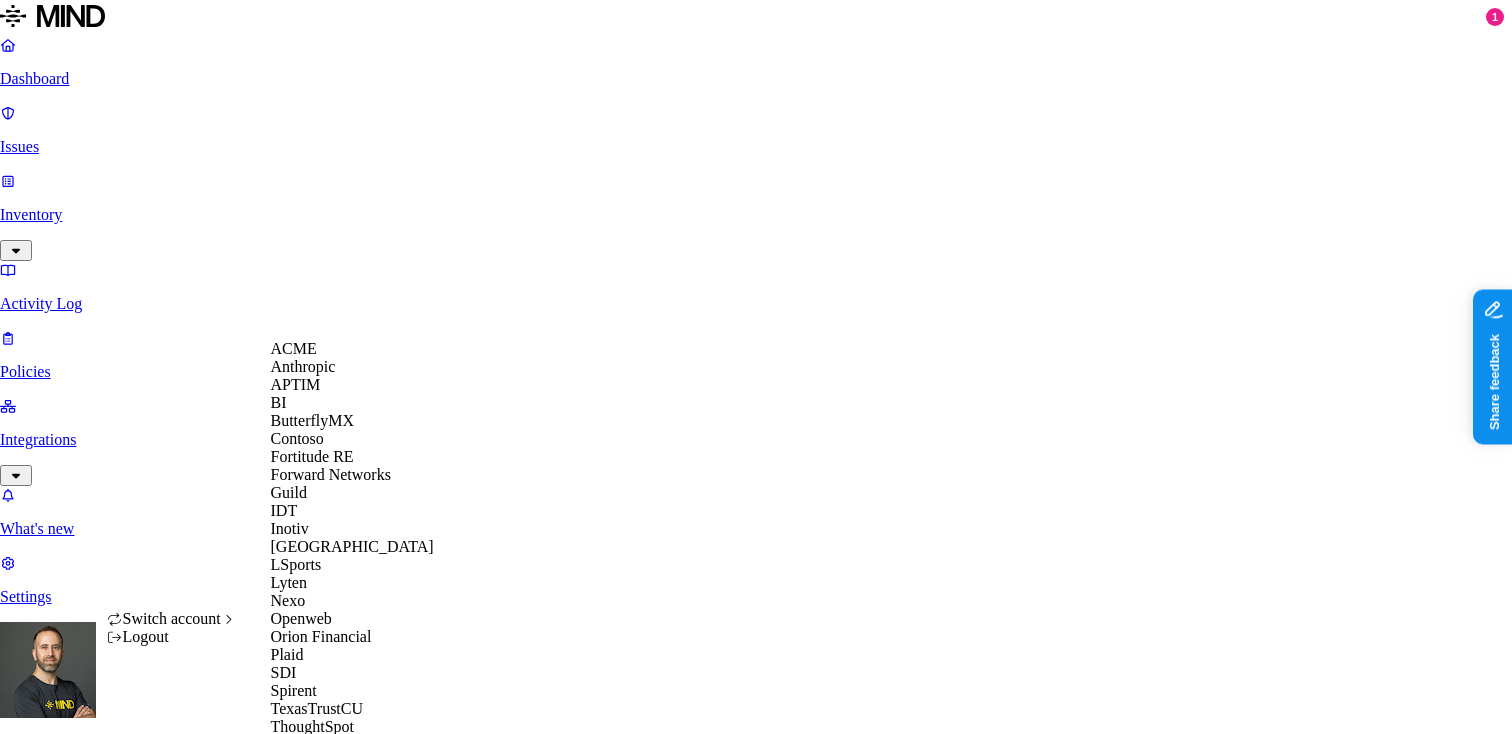 scroll, scrollTop: 560, scrollLeft: 0, axis: vertical 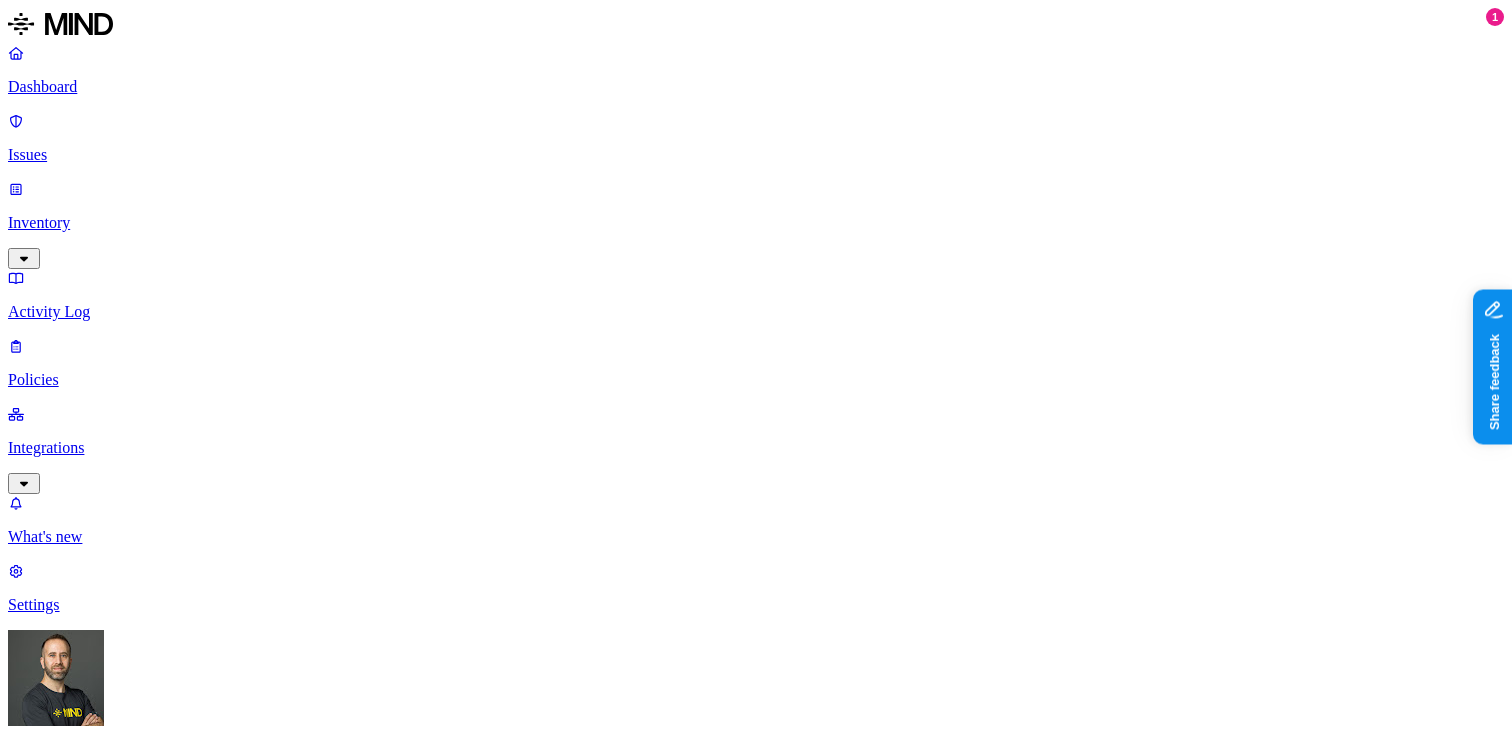 click on "Inventory" at bounding box center [756, 223] 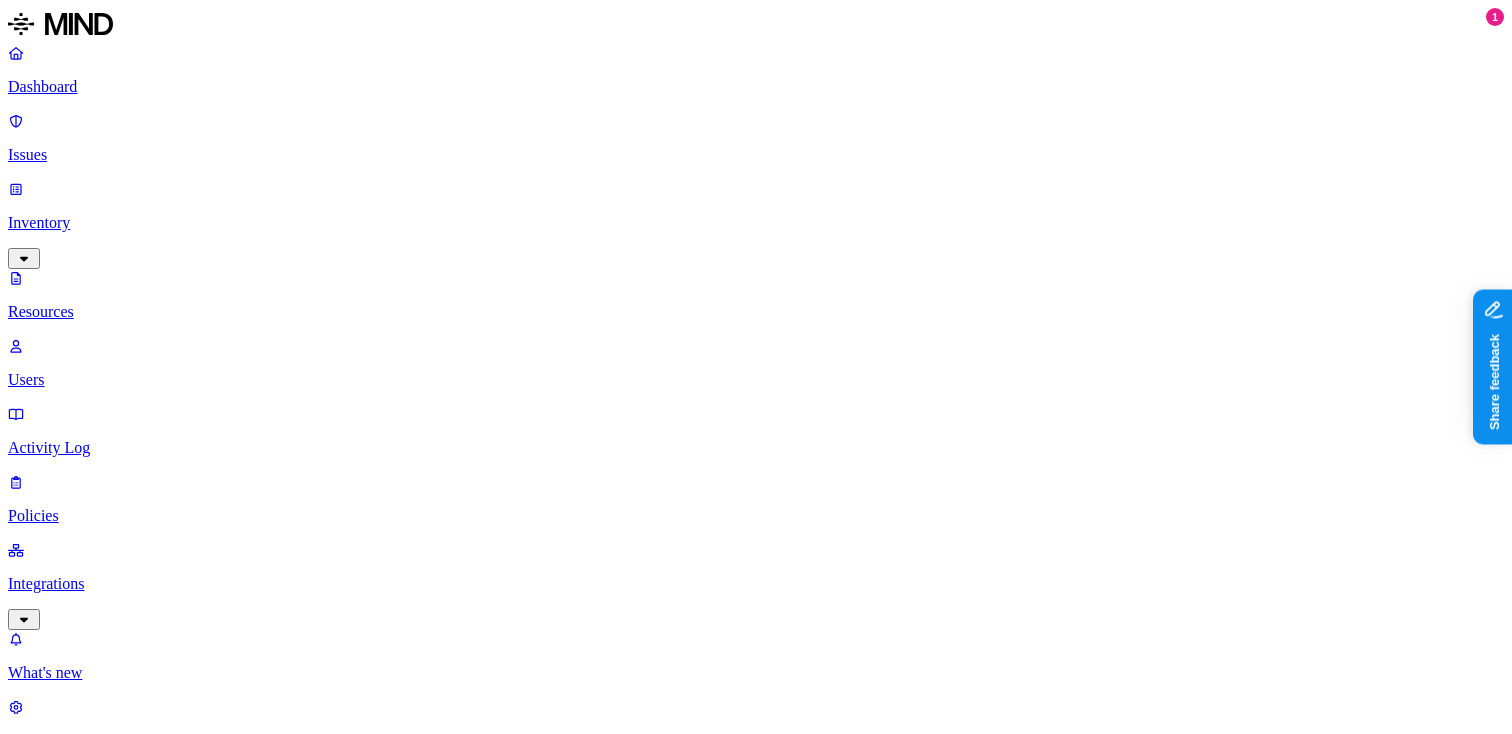 click on "Users" at bounding box center [756, 380] 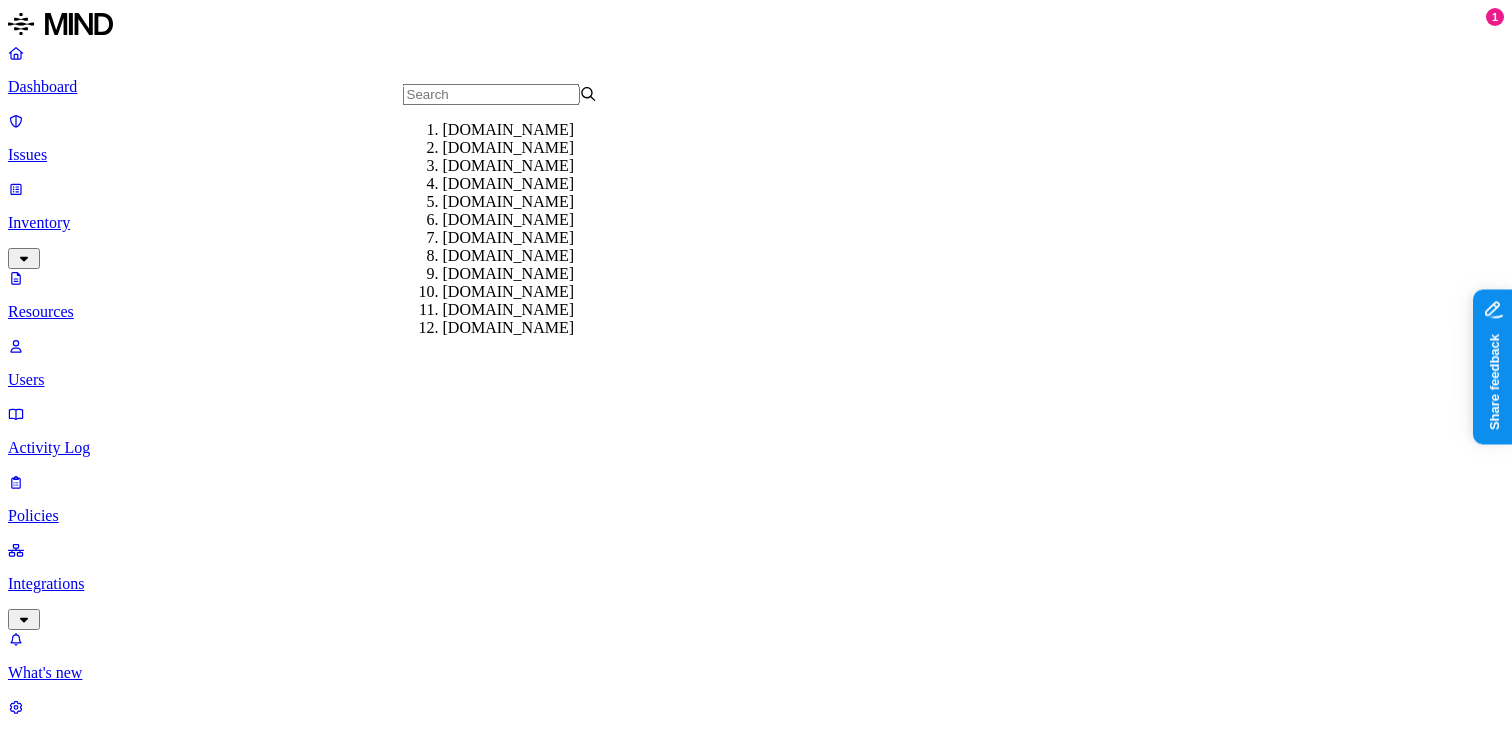 click on "thoughtspot.com" at bounding box center (540, 130) 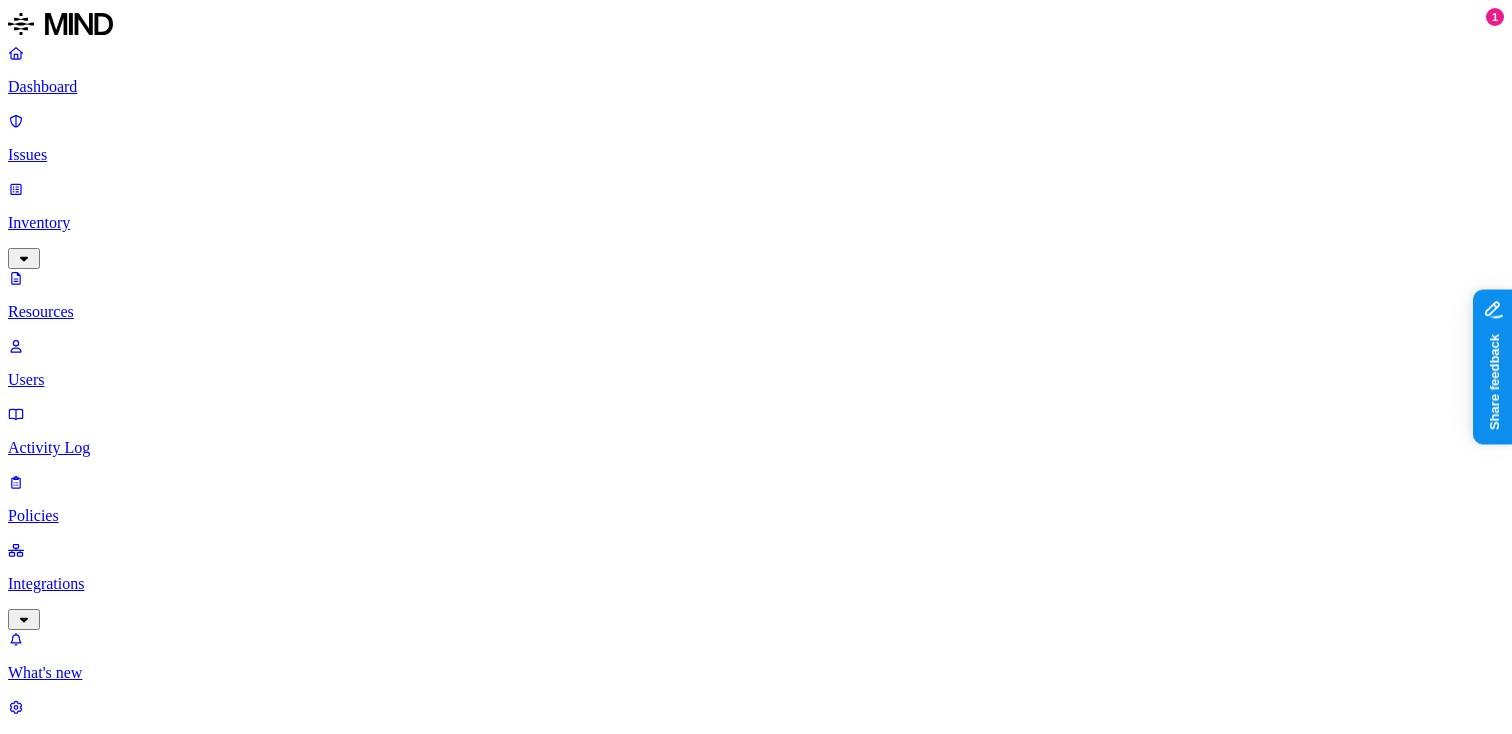 click on "Source" at bounding box center [37, 1111] 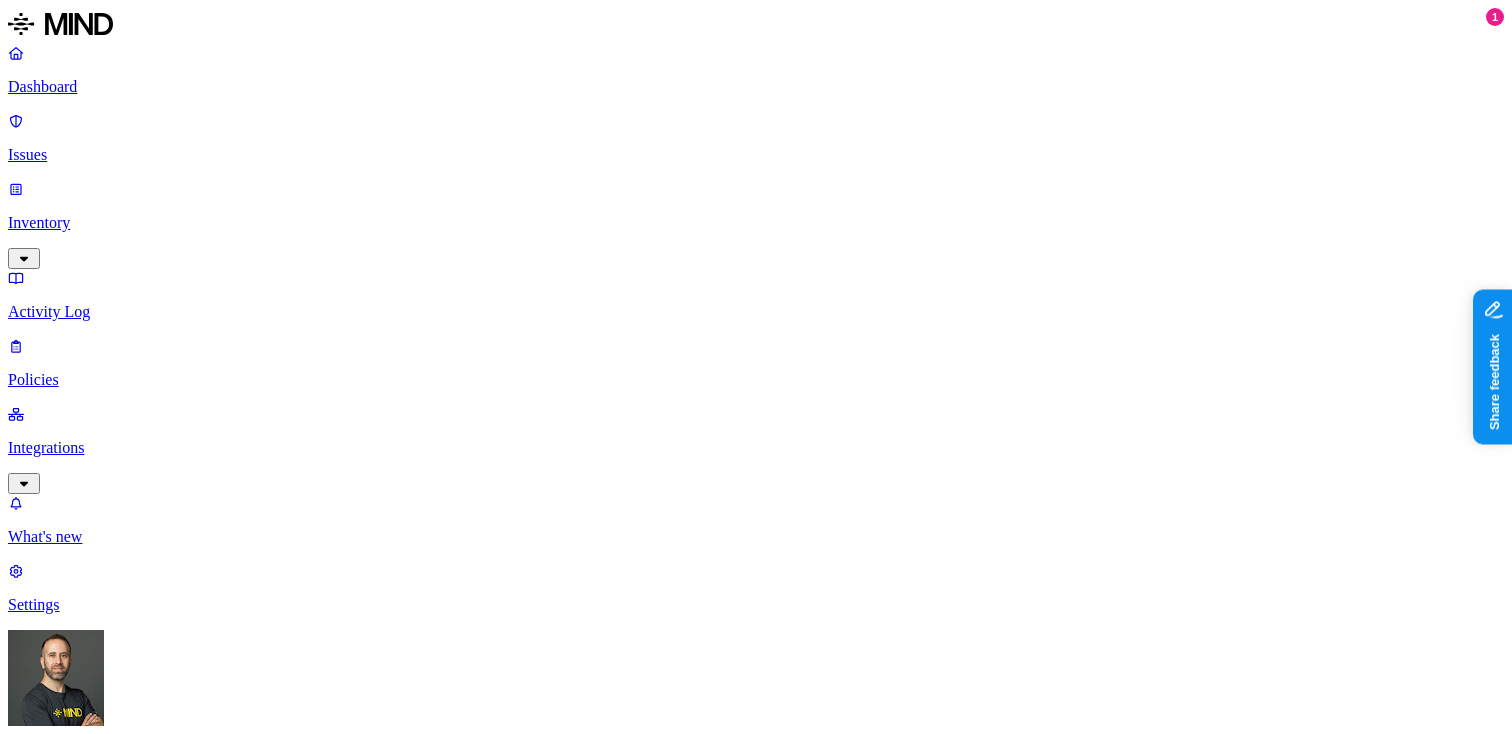 click on "Dashboard Issues Inventory Activity Log Policies Integrations What's new 1 Settings Tom Mayblum ThoughtSpot Dashboard 523 Discovery Detection Prevention Last update: 03:08 PM Scanned resources 3.51M Resources by integration 2.7M Google Drive 630K ThoughtSpot Jira 116K ThoughtSpot 40.1K ThoughtSpot Confluence 16.3K ThoughtSpot Office365 3.97K ThoughtSpot Box PII 625K Person Name 556K Email address 512K Phone number 193K Address 178K IBAN 7.29K Date of birth 3.28K PCI 1.08K Credit card 1.08K Secrets 744 AWS credentials 345 Encryption Key 275 GCP credentials 134 Databricks credentials 63 Password 35 OpenAI API Key 22 Other 421K Source code 421K Top resources with sensitive data Resource Sensitive records Owner Last access Cleanse_and_Enrich_Results.csv SSN 1 Email address 150368 Person Name 1 Address 326 Phone number 28982 IT Gdrive organizations.csv SSN 2 Email address 111395 Person Name 3 Address 360 Phone number 37786 Tim Krings testing.zip Email address 100742 AWS credentials 8 Encryption key 1 7 1" at bounding box center (756, 2067) 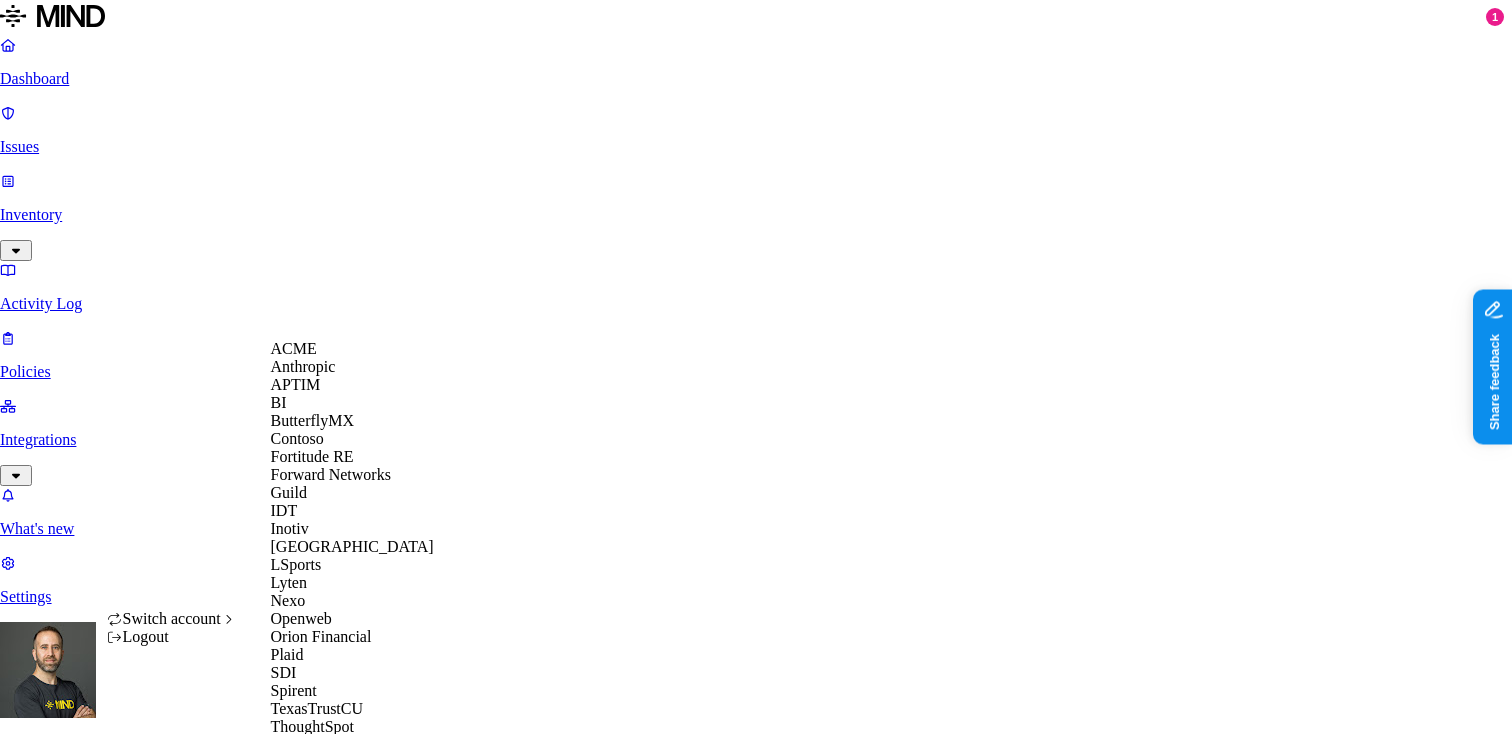 scroll, scrollTop: 0, scrollLeft: 0, axis: both 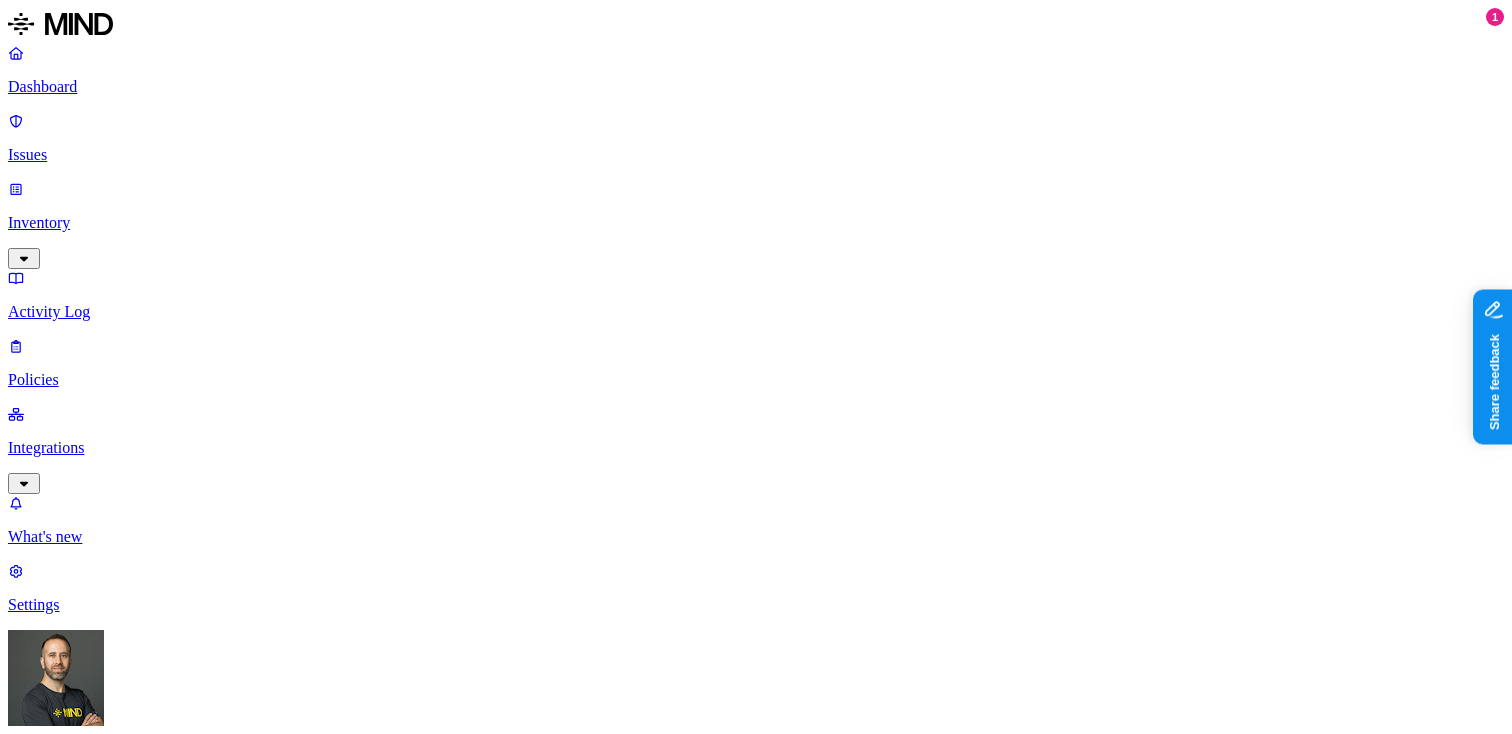 click on "Detection" at bounding box center [119, 1053] 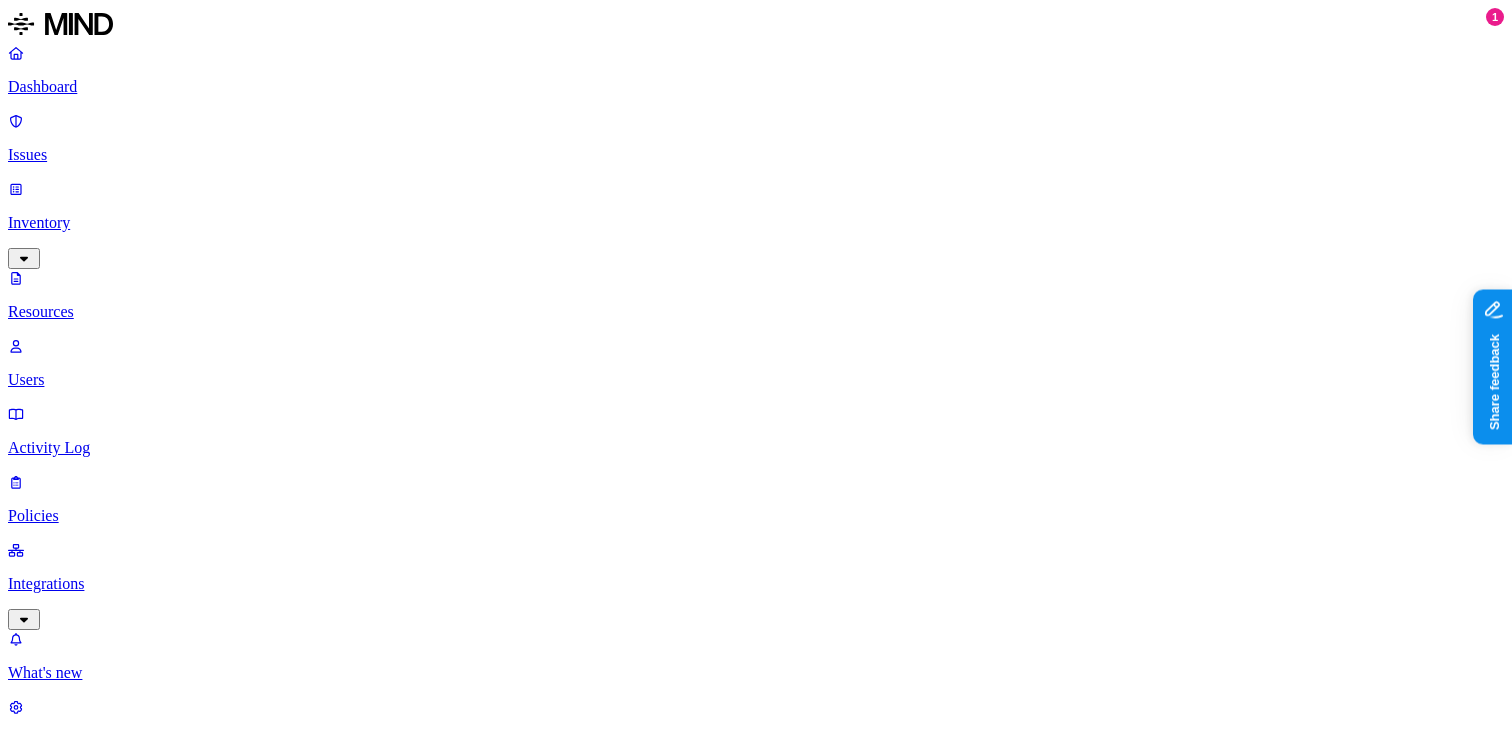 click on "Dashboard" at bounding box center [756, 87] 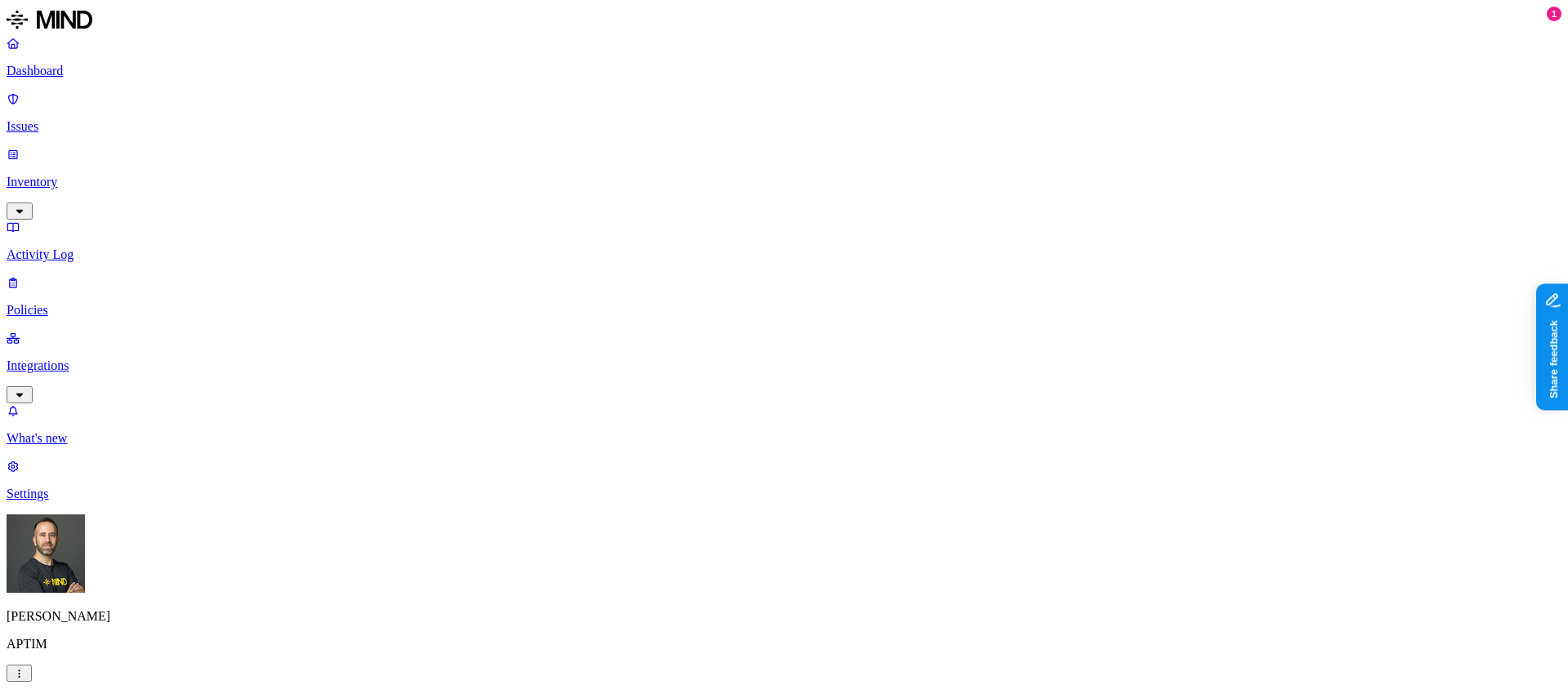 click on "Inventory" at bounding box center [784, 182] 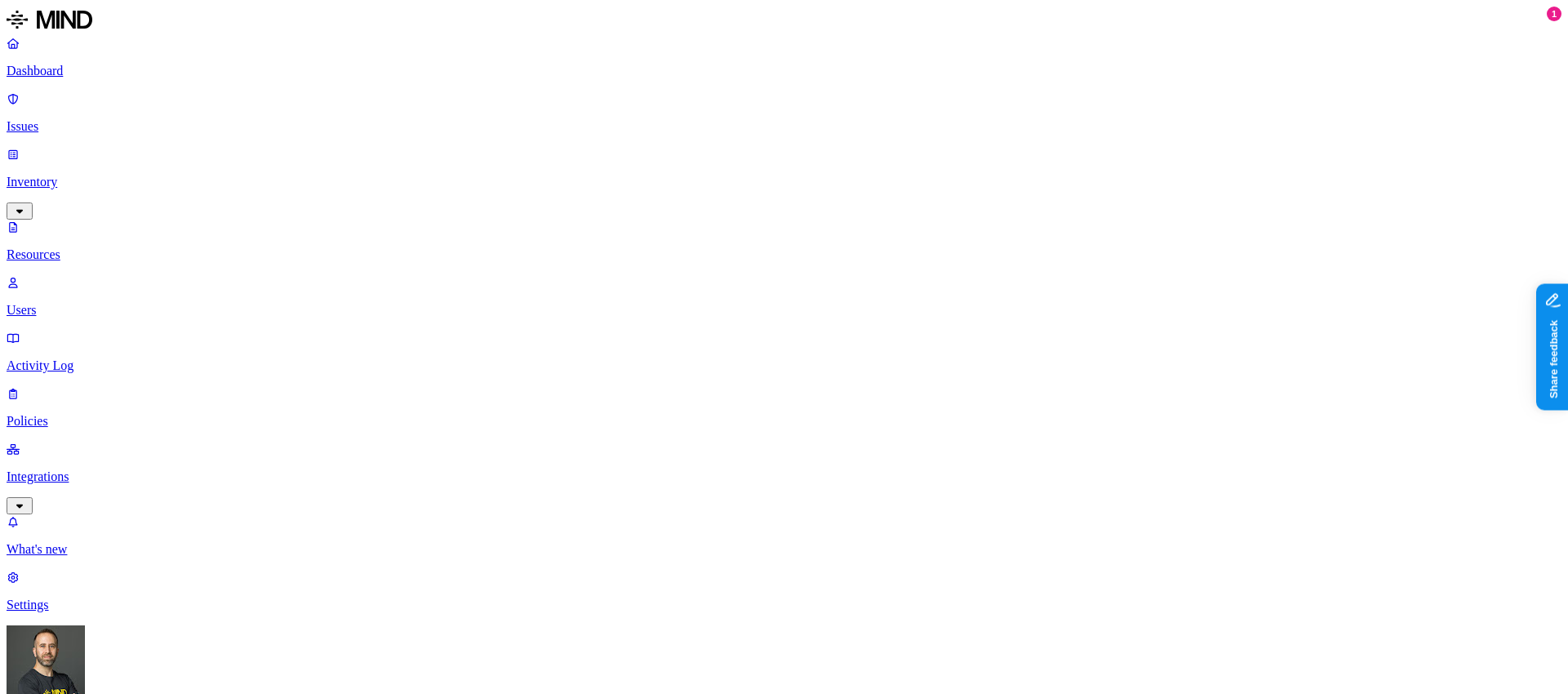 click on "Kind" at bounding box center (24, 873) 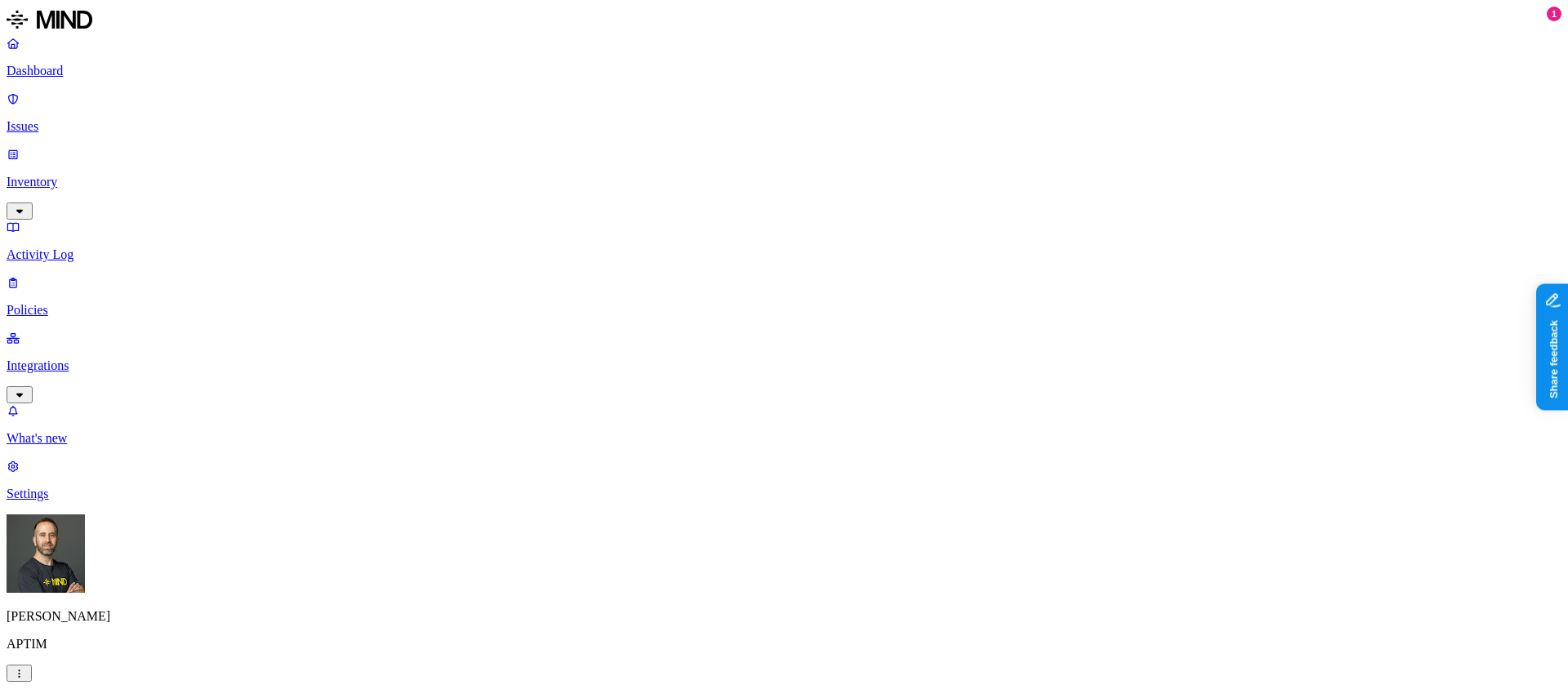 click on "Issues" at bounding box center (784, 127) 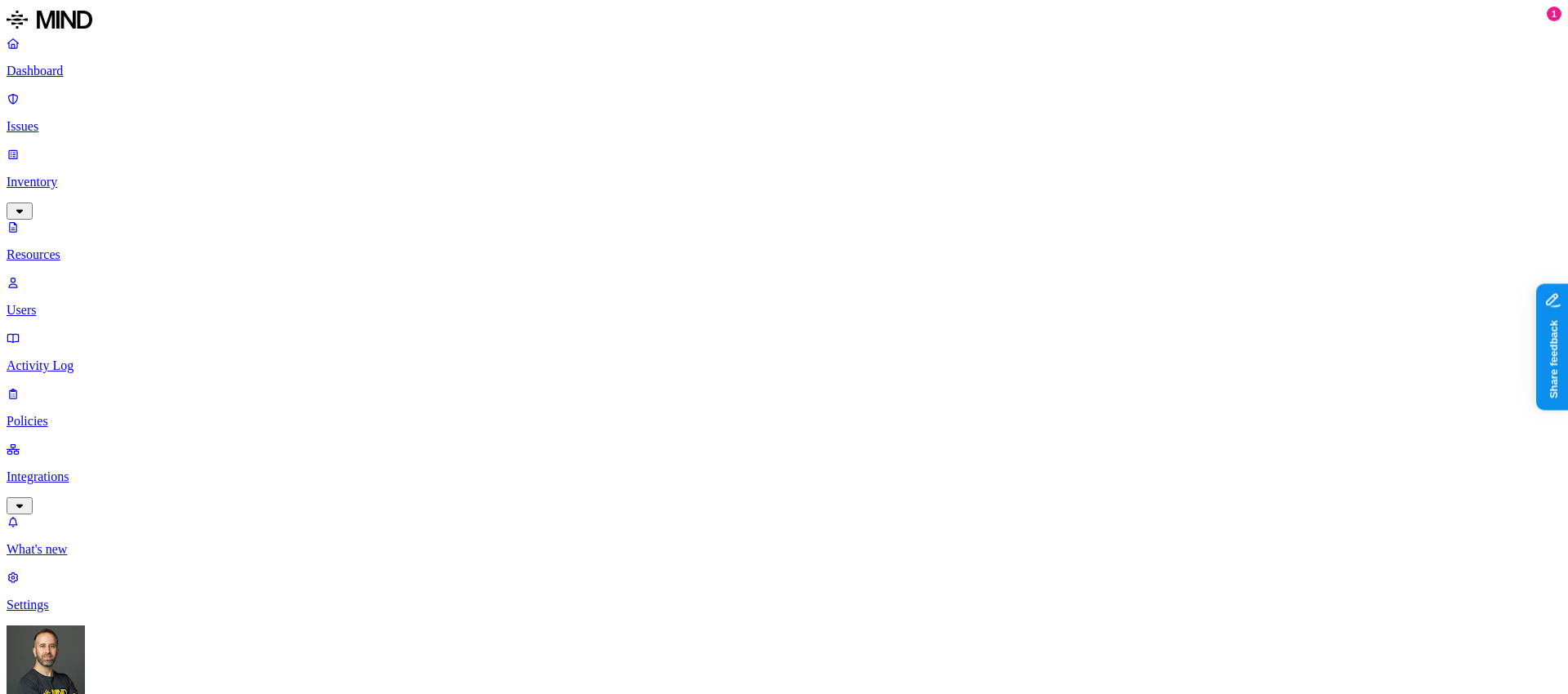 click on "Dashboard" at bounding box center [784, 71] 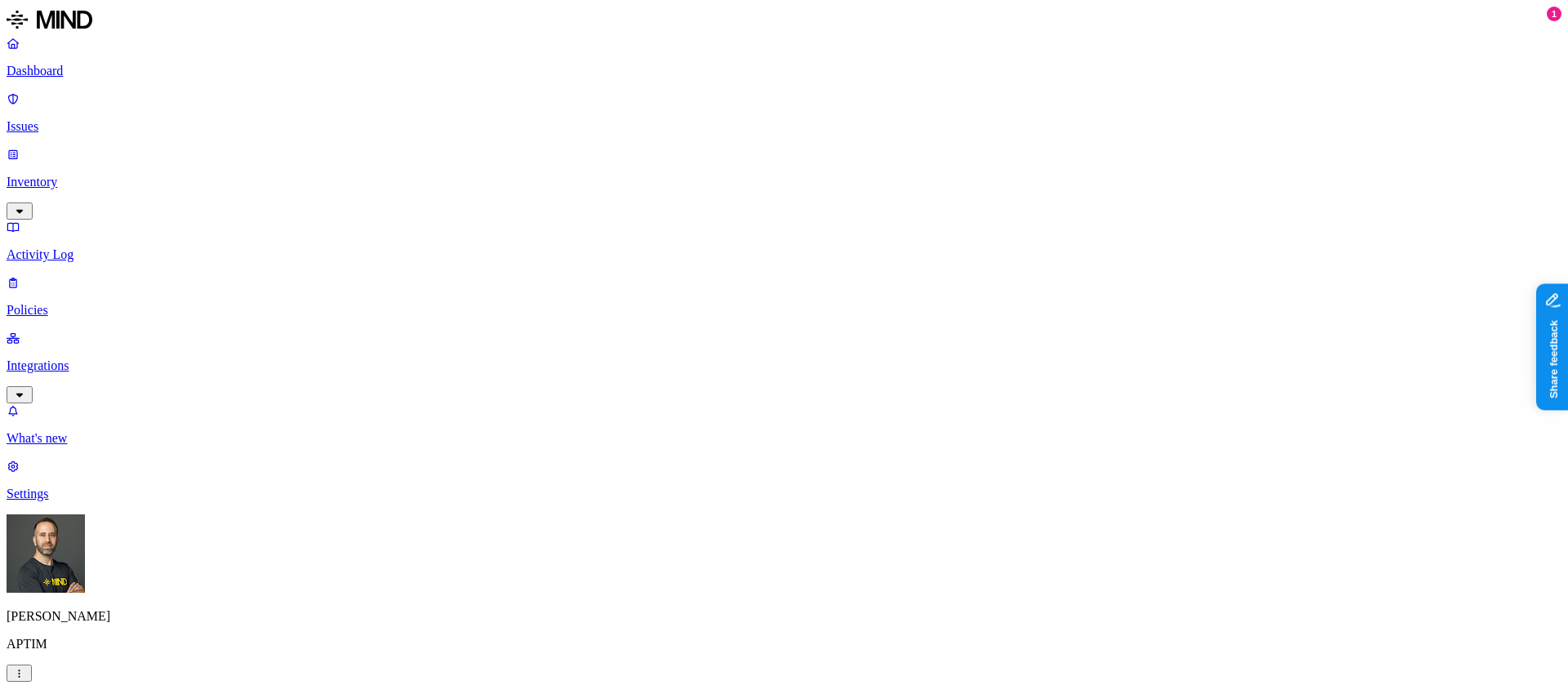 click on "Inventory" at bounding box center (784, 182) 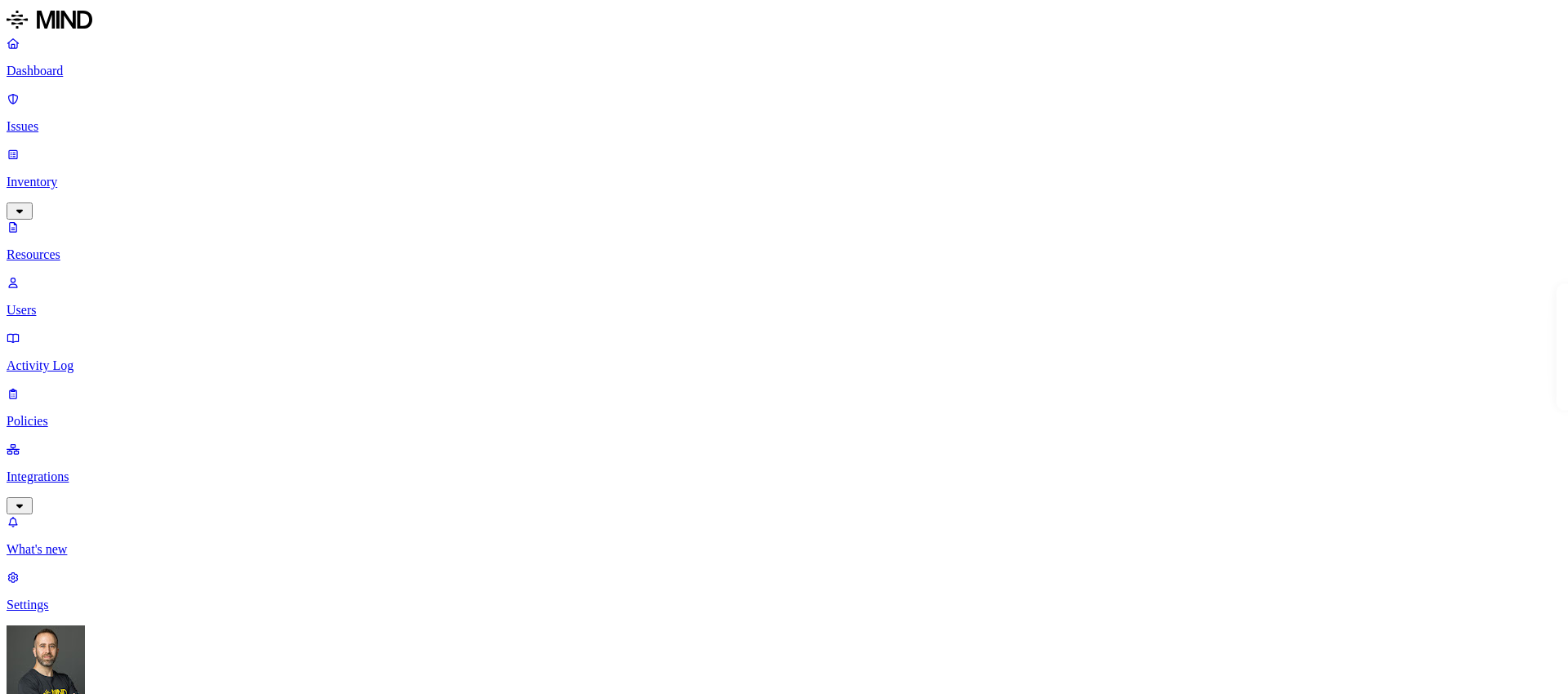 scroll, scrollTop: 0, scrollLeft: 0, axis: both 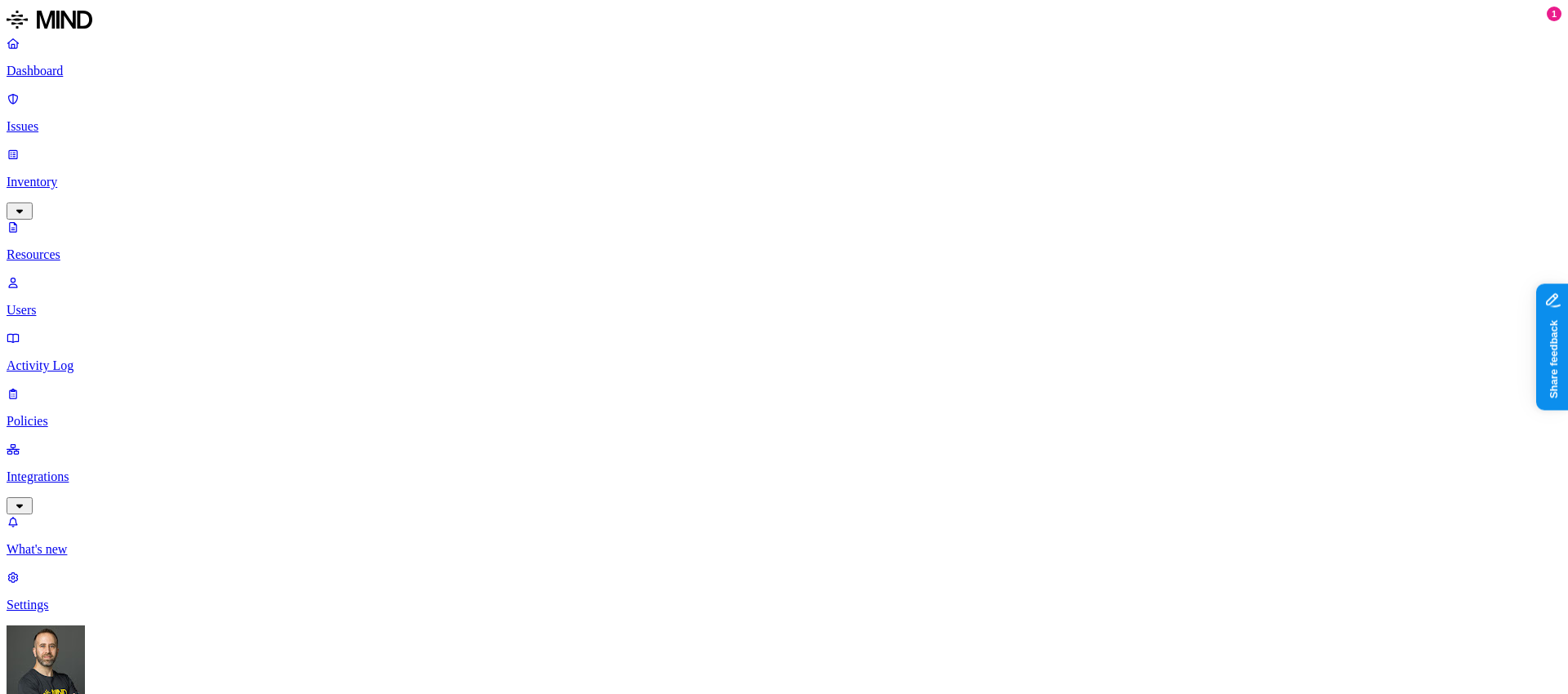 click on "Kind" at bounding box center (24, 873) 